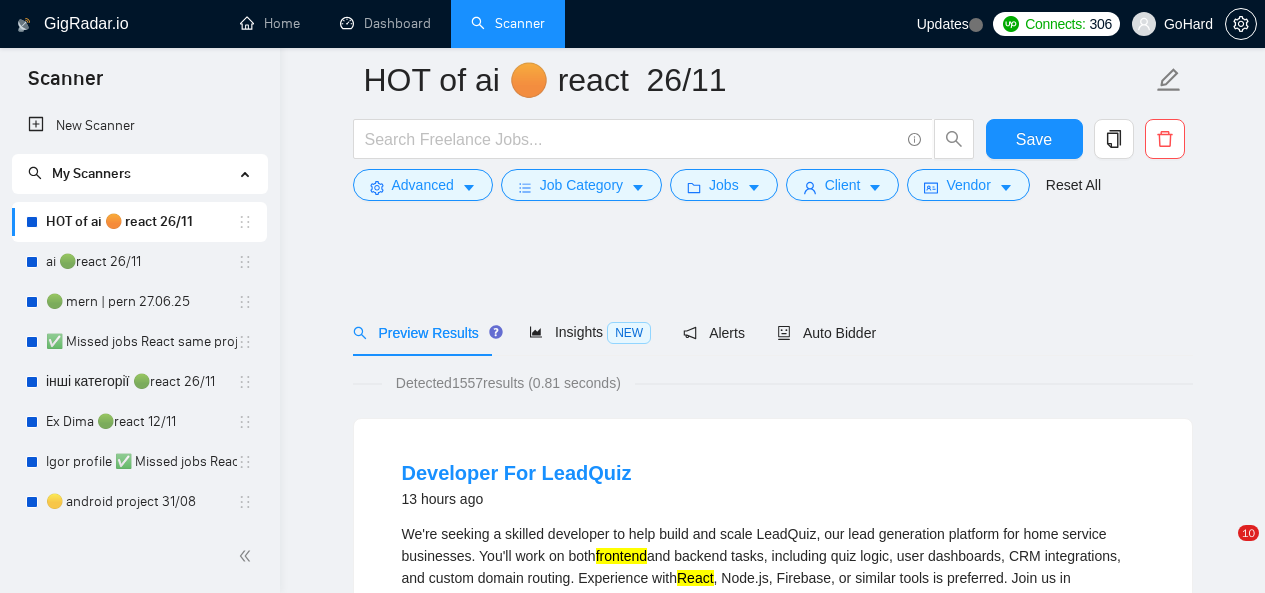 scroll, scrollTop: 600, scrollLeft: 0, axis: vertical 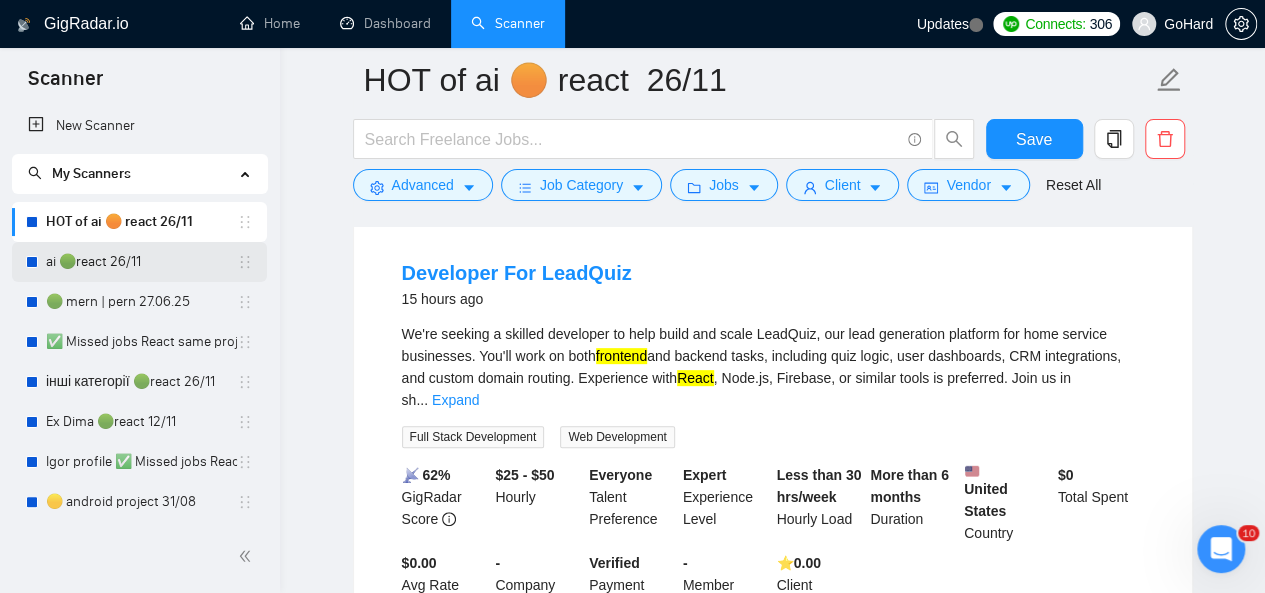 click on "ai 🟢react  26/11" at bounding box center [141, 262] 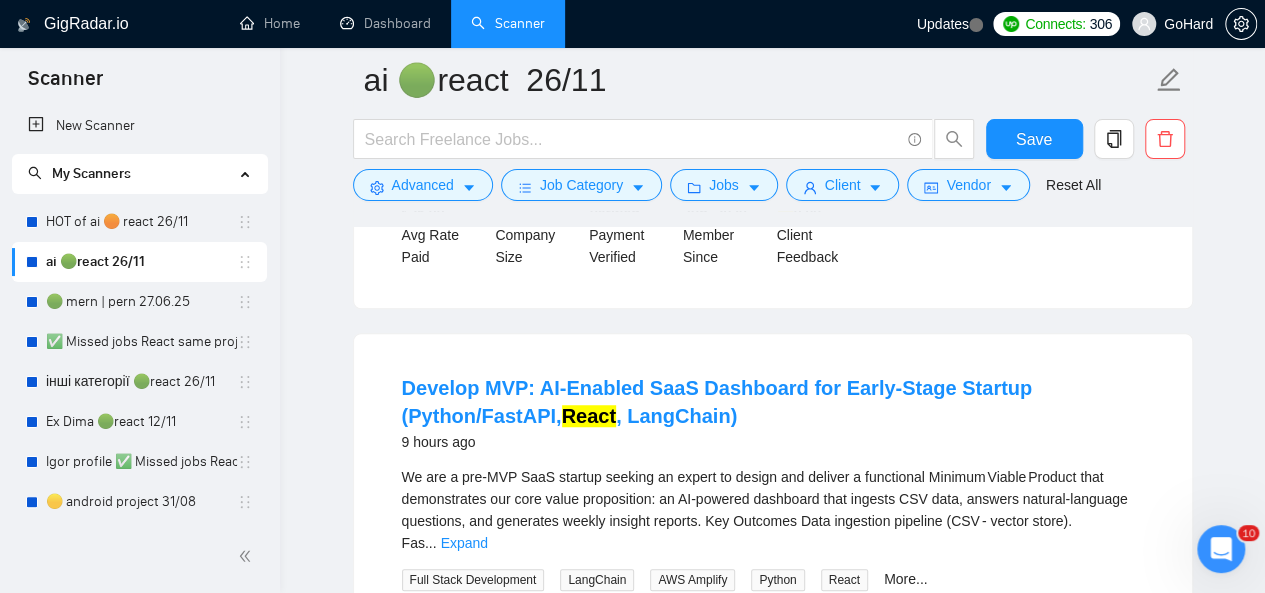 scroll, scrollTop: 600, scrollLeft: 0, axis: vertical 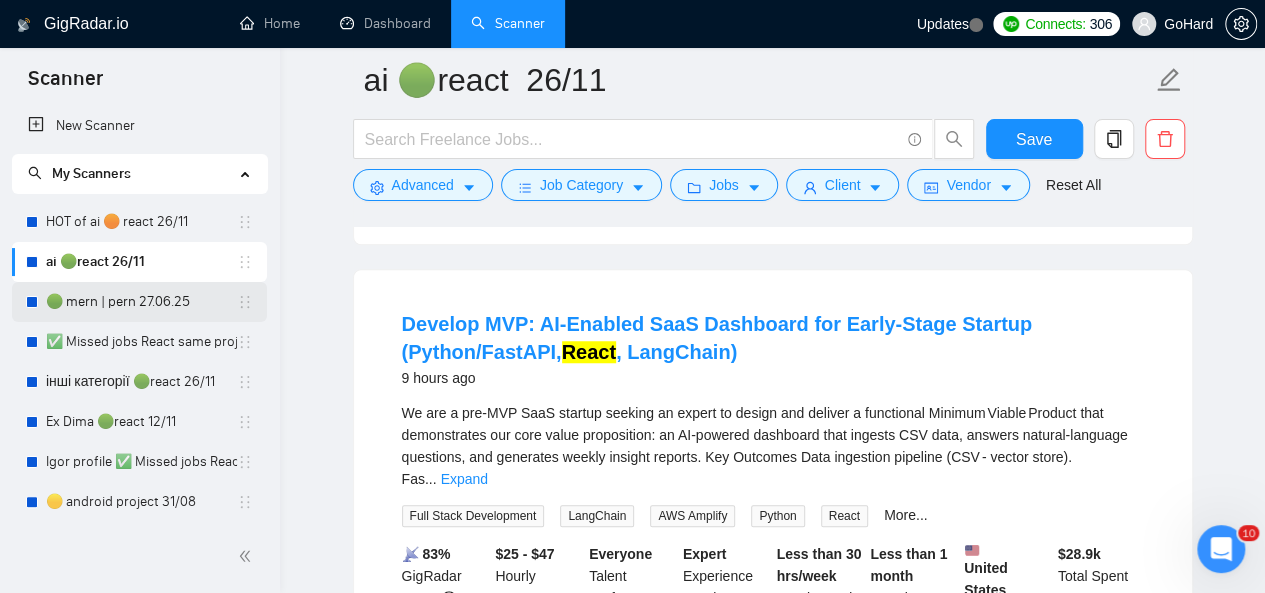 click on "🟢 mern | pern 27.06.25" at bounding box center (141, 302) 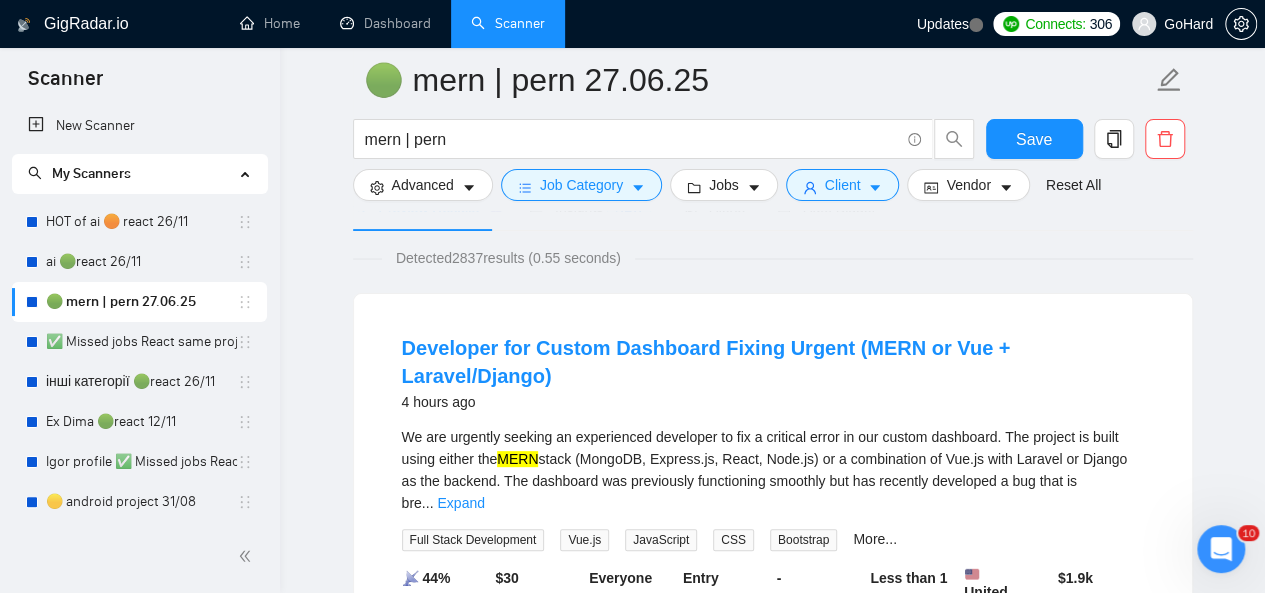 scroll, scrollTop: 200, scrollLeft: 0, axis: vertical 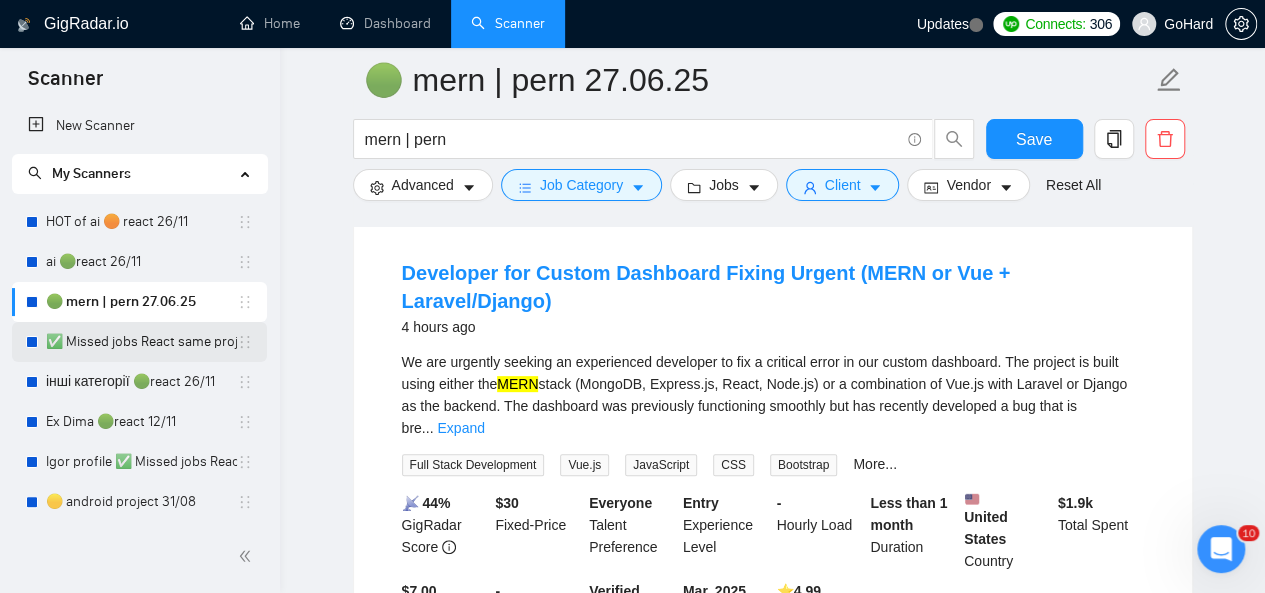 click on "✅ Missed jobs React same project 23/08" at bounding box center (141, 342) 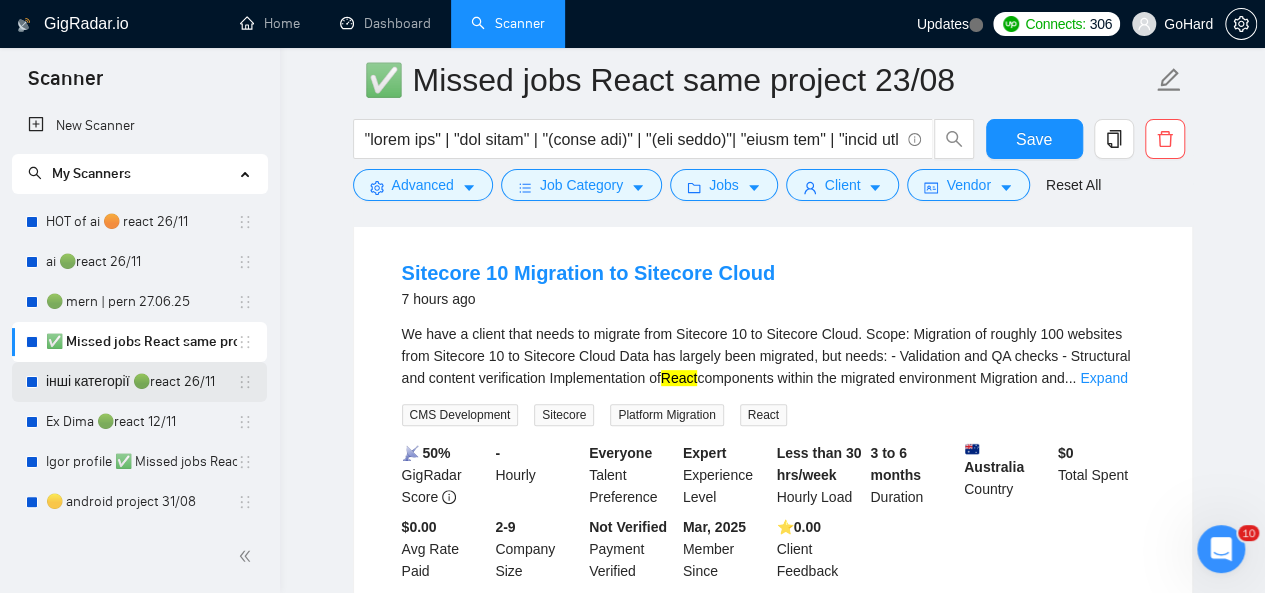 click on "інші категорії 🟢react  26/11" at bounding box center (141, 382) 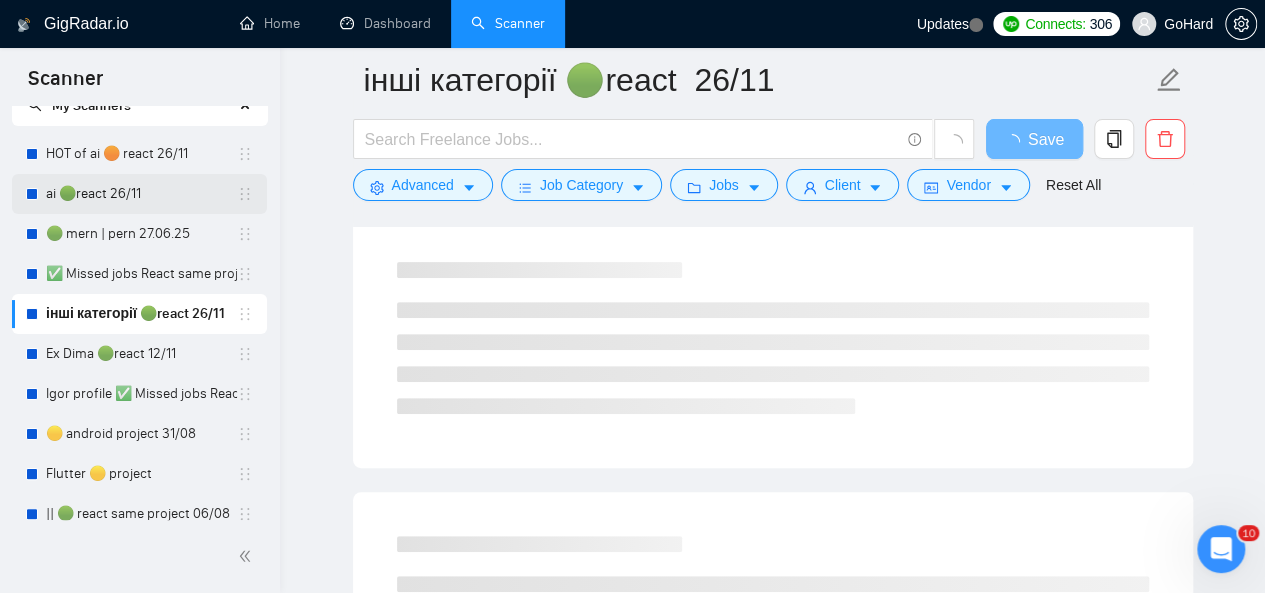 scroll, scrollTop: 100, scrollLeft: 0, axis: vertical 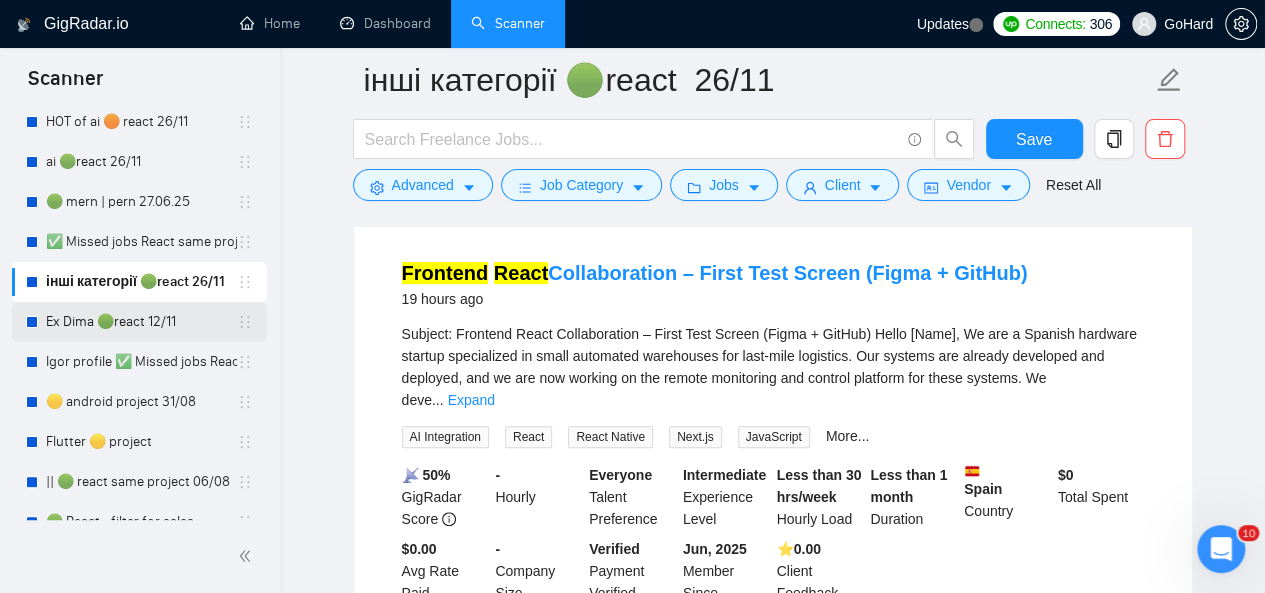 click on "Ex Dima 🟢react 12/11" at bounding box center [141, 322] 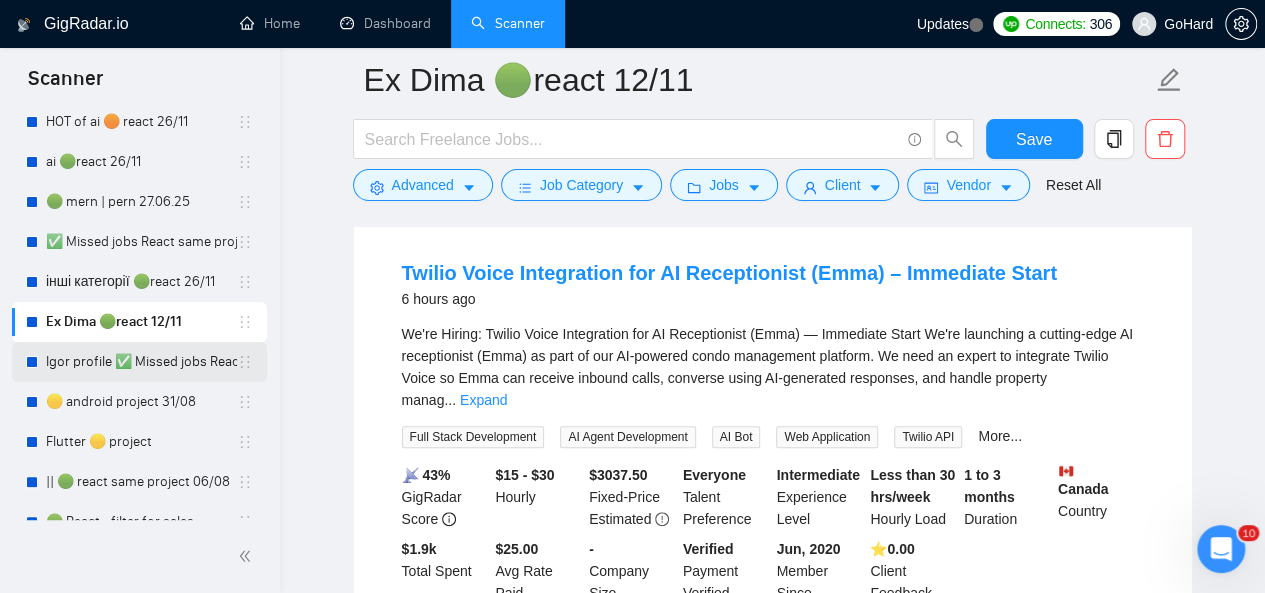 click on "Igor profile ✅ Missed jobs React not take to 2025 26/11" at bounding box center (141, 362) 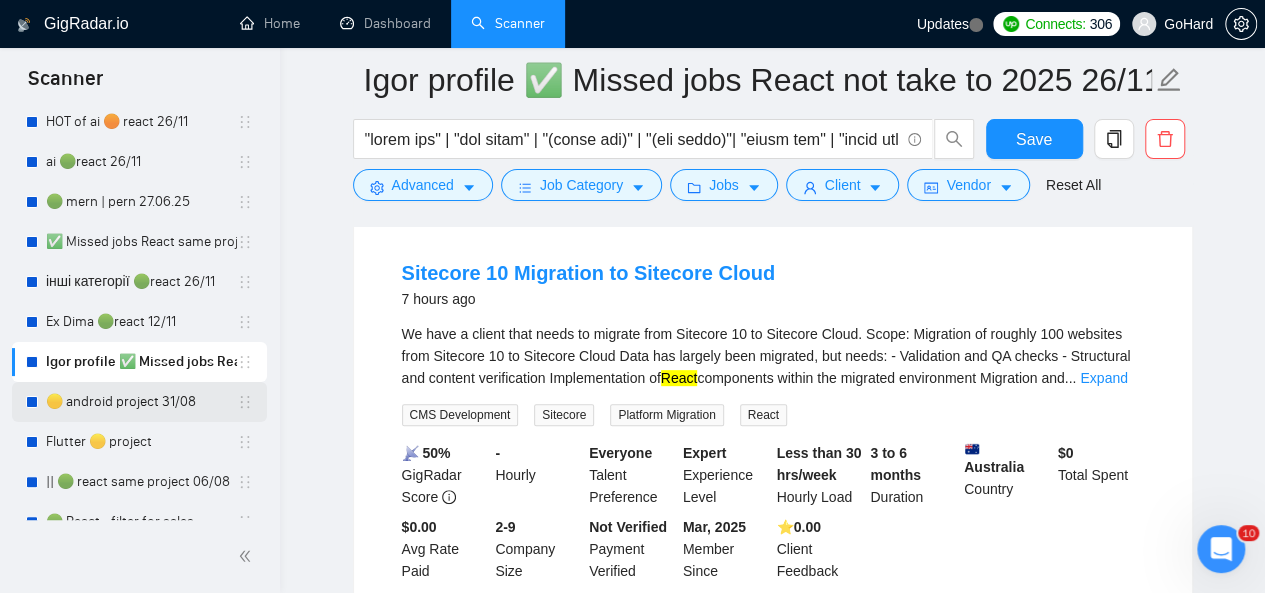 click on "🟡 android project 31/08" at bounding box center (141, 402) 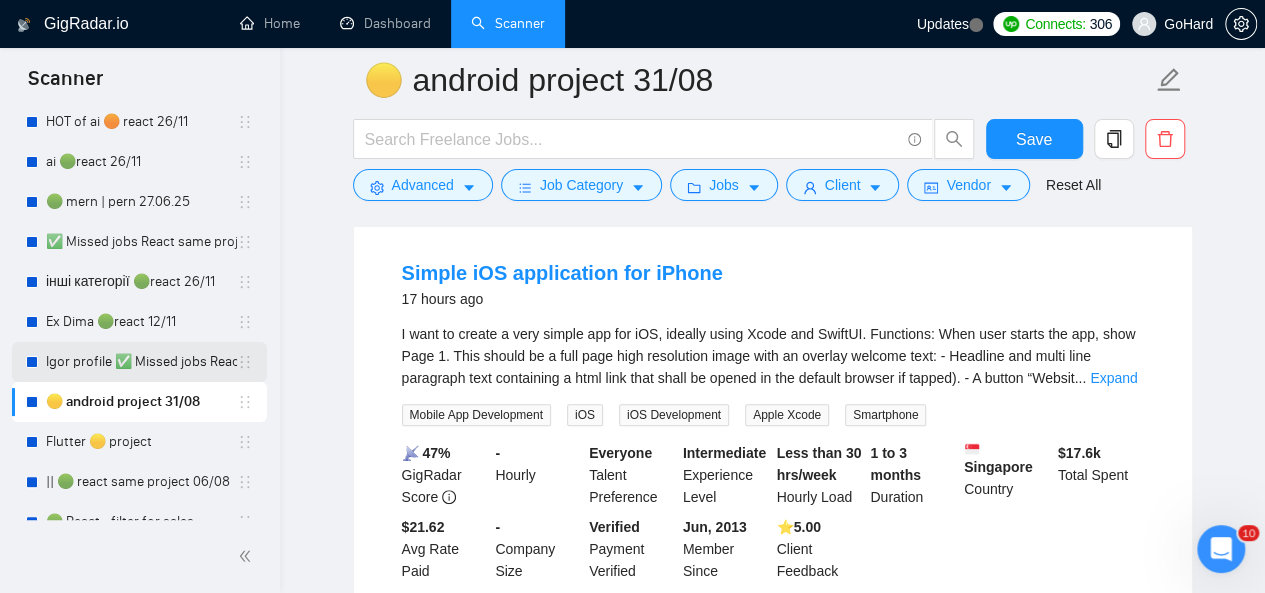 scroll, scrollTop: 200, scrollLeft: 0, axis: vertical 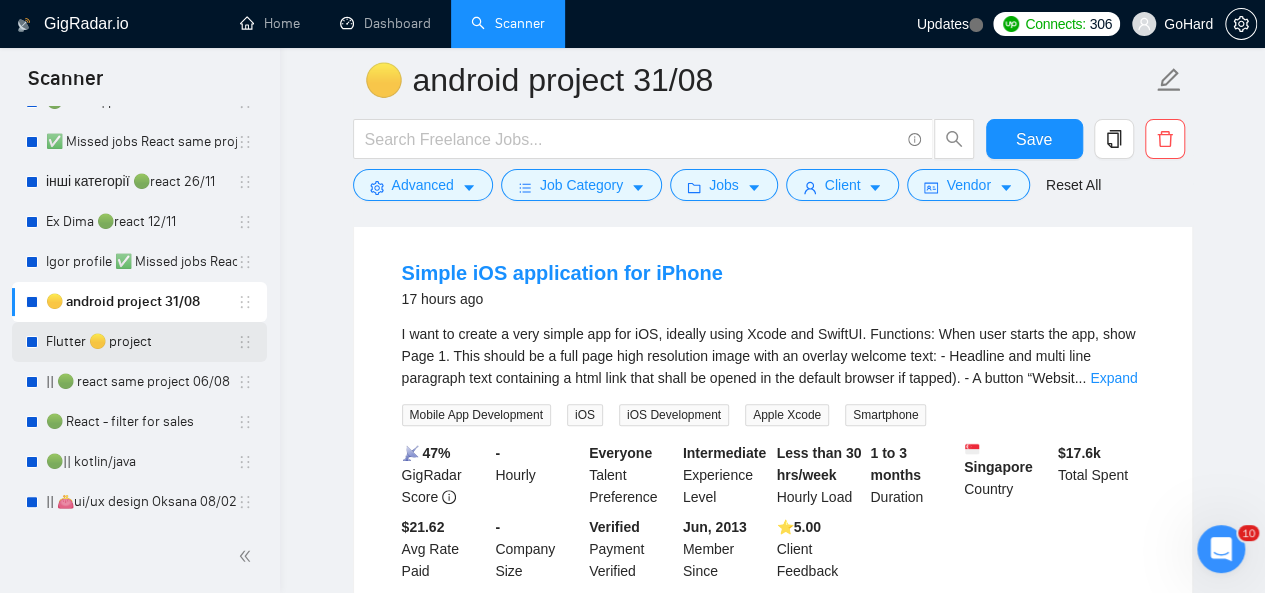 click on "Flutter 🟡 project" at bounding box center [141, 342] 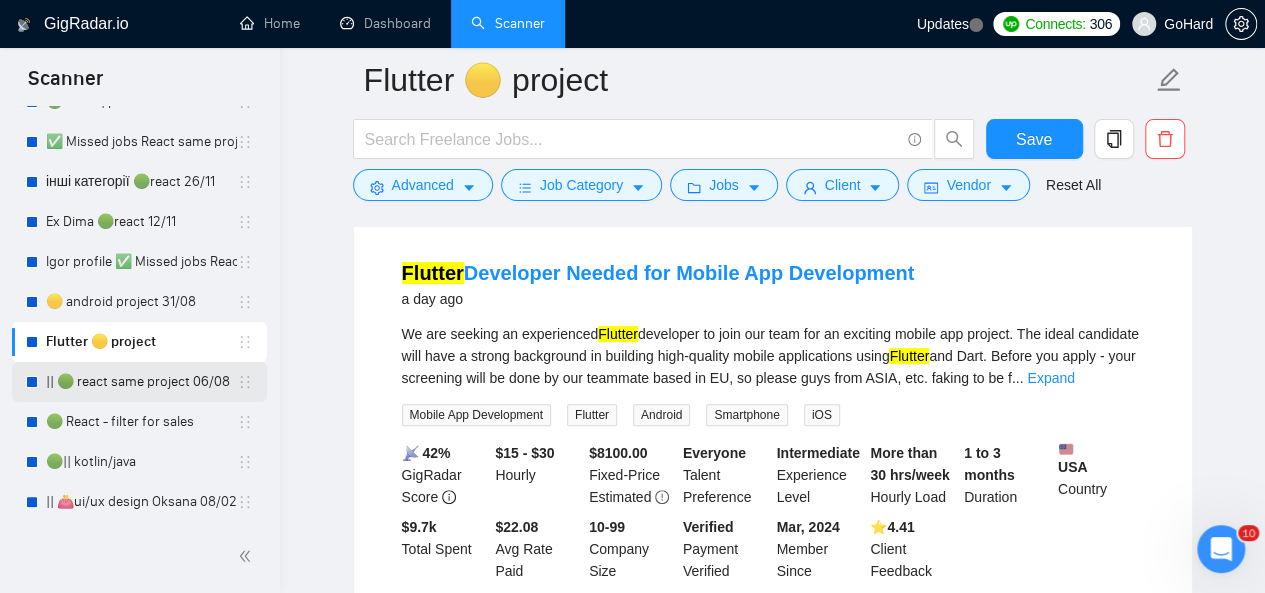 click on "|| 🟢  react same project 06/08" at bounding box center (141, 382) 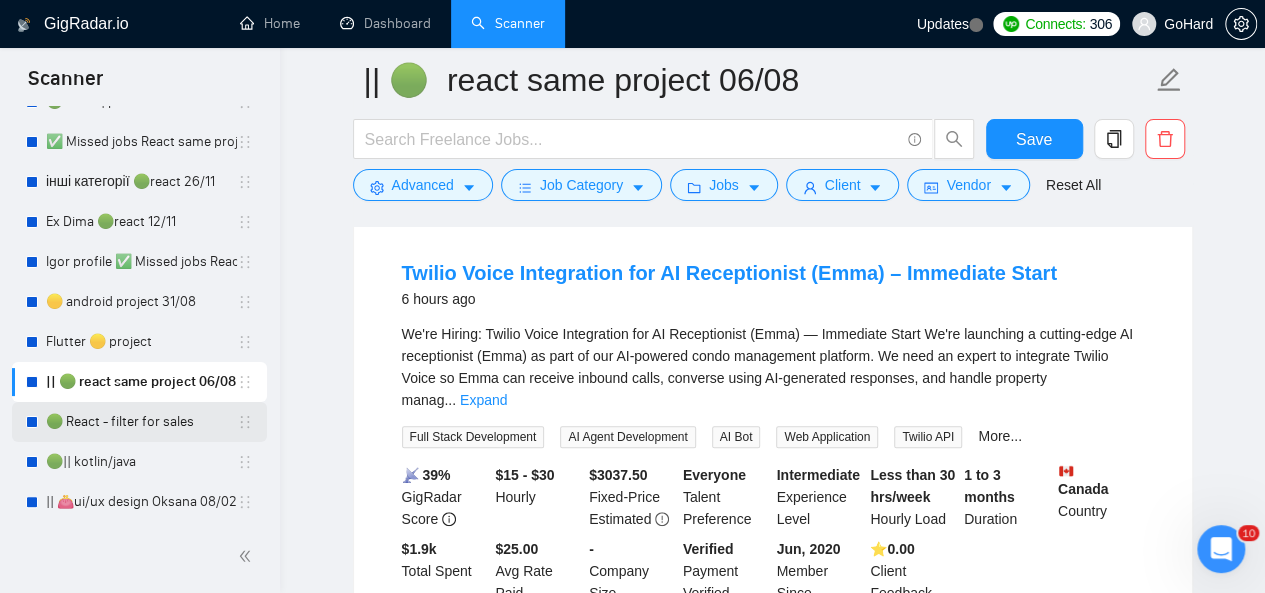 drag, startPoint x: 129, startPoint y: 413, endPoint x: 154, endPoint y: 419, distance: 25.70992 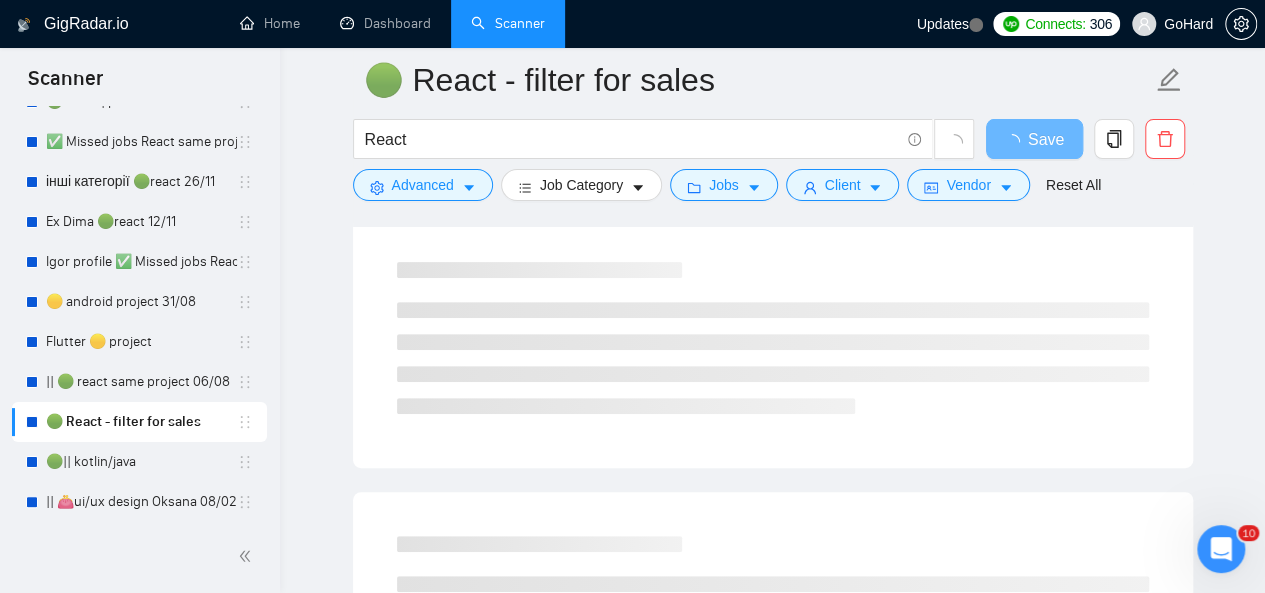 scroll, scrollTop: 300, scrollLeft: 0, axis: vertical 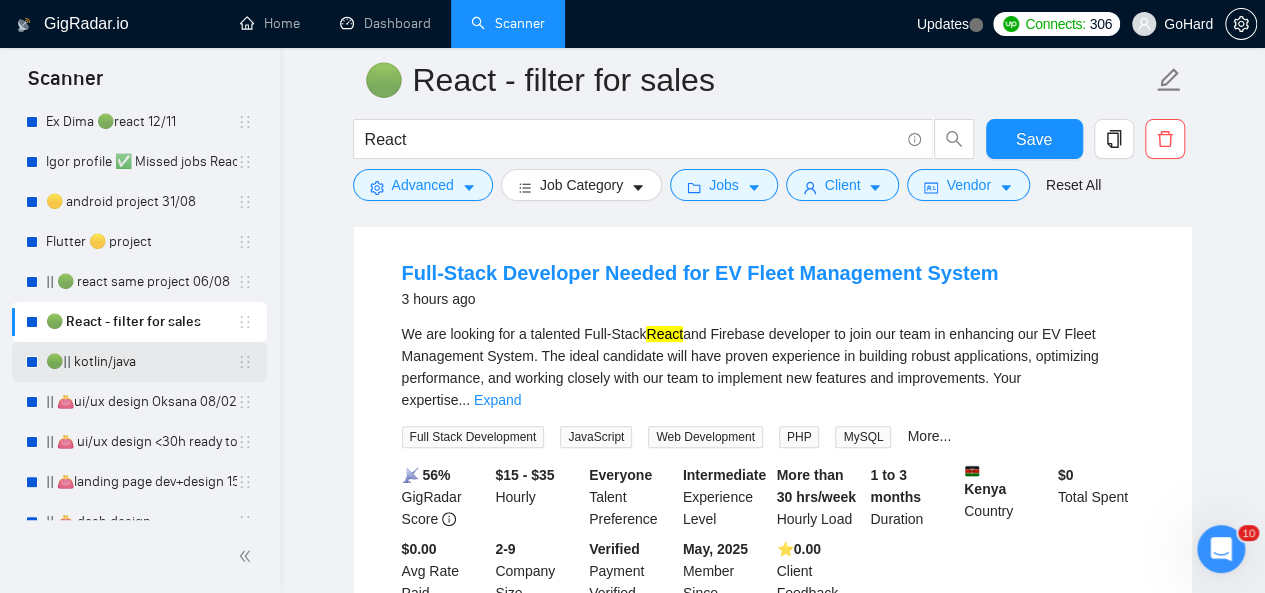 click on "🟢|| kotlin/java" at bounding box center (141, 362) 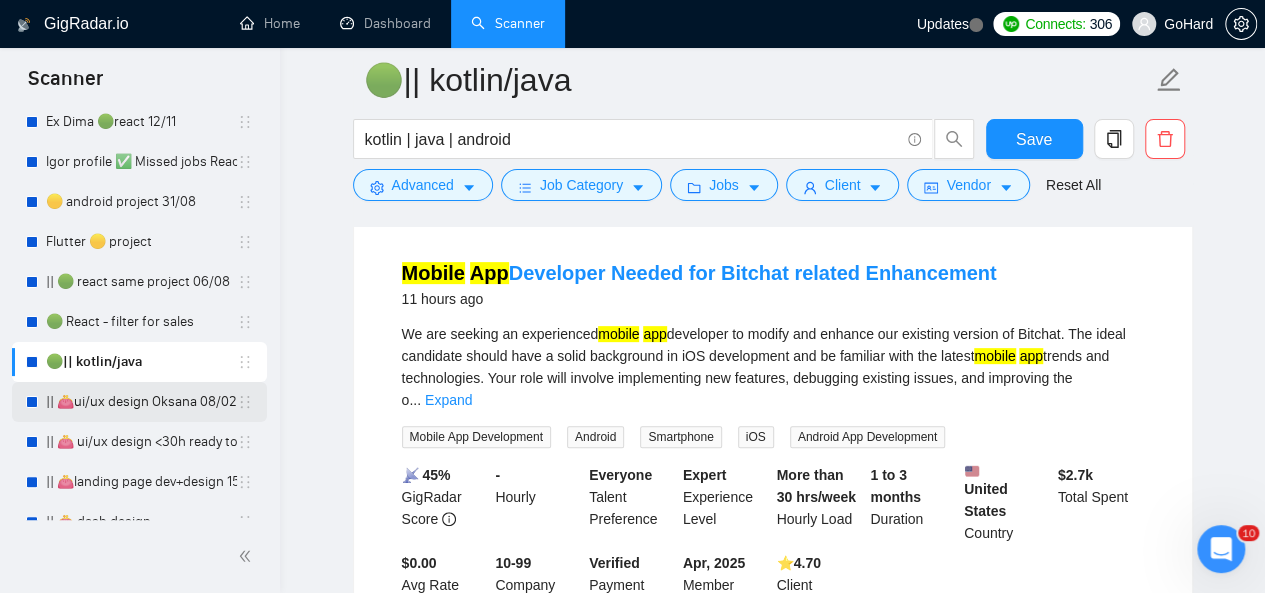 click on "|| 👛ui/ux design Oksana 08/02" at bounding box center [141, 402] 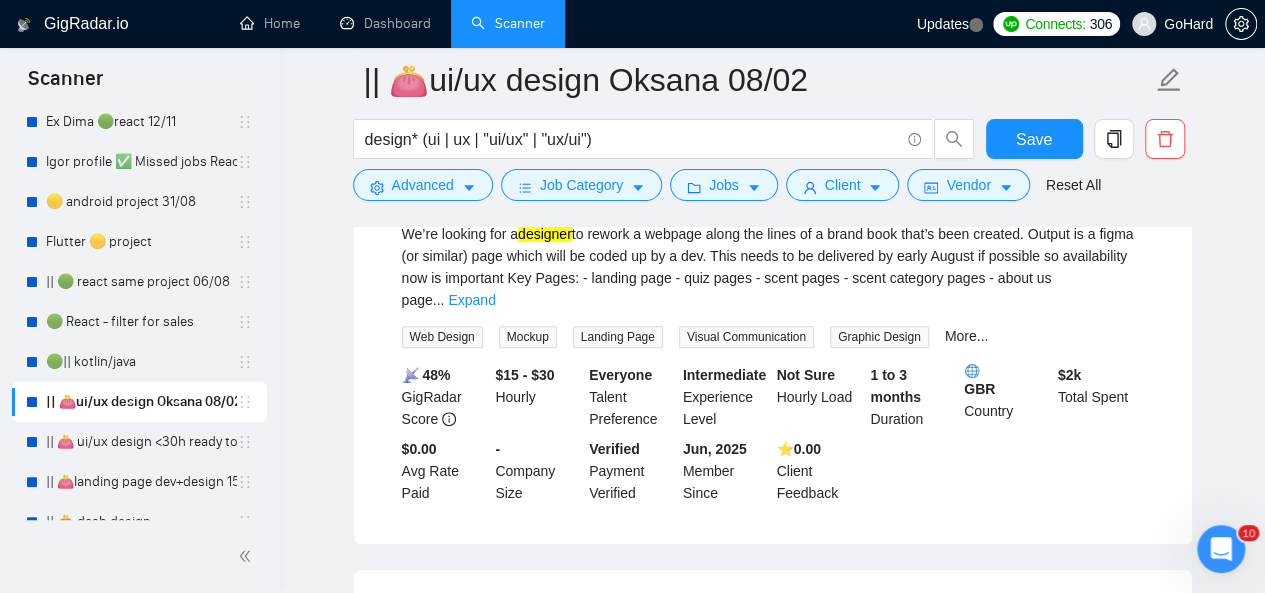 scroll, scrollTop: 200, scrollLeft: 0, axis: vertical 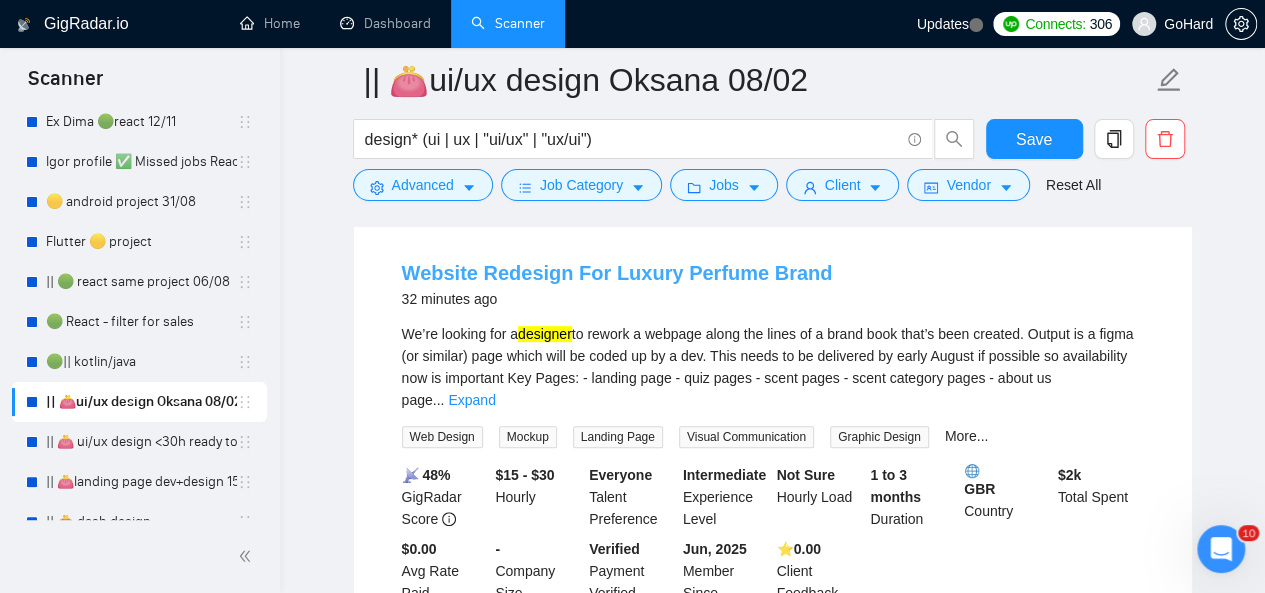 click on "Website Redesign For Luxury Perfume Brand" at bounding box center (617, 273) 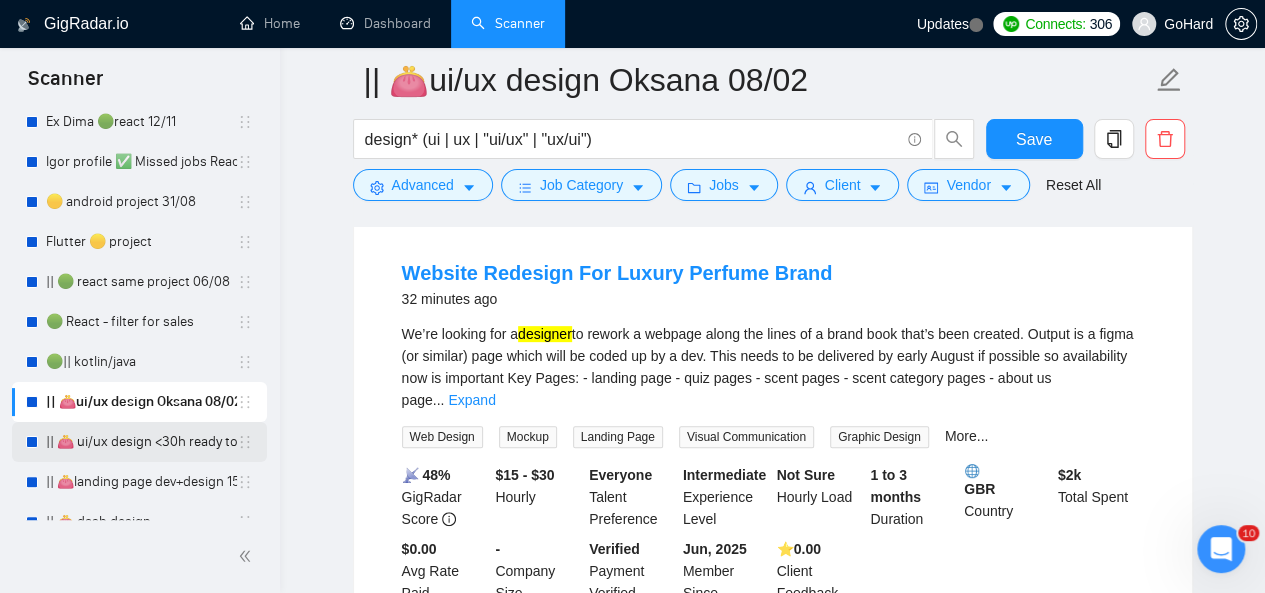 click on "|| 👛 ui/ux design <30h ready to start 23/07" at bounding box center [141, 442] 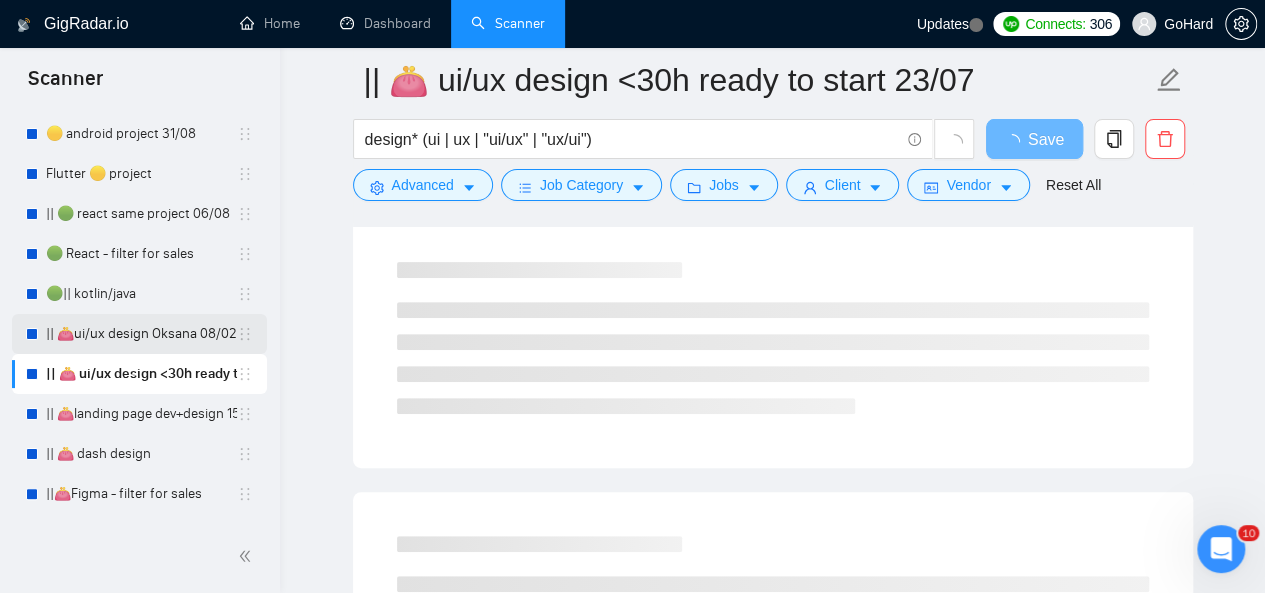 scroll, scrollTop: 400, scrollLeft: 0, axis: vertical 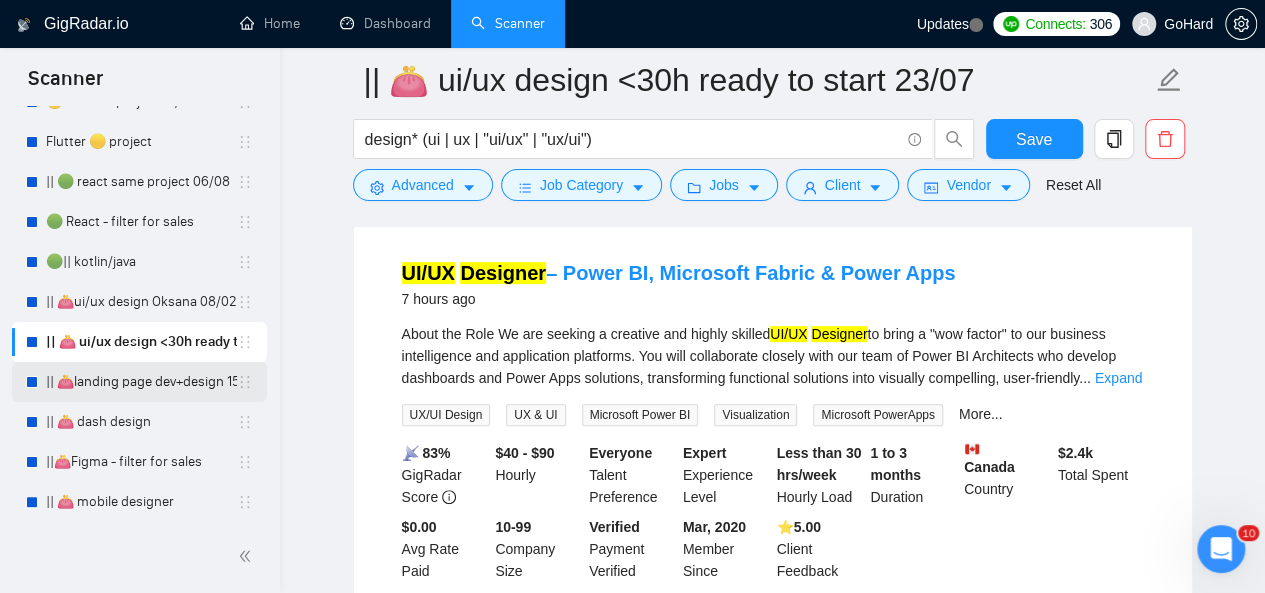 click on "|| 👛landing page dev+design 15/10 example added" at bounding box center [141, 382] 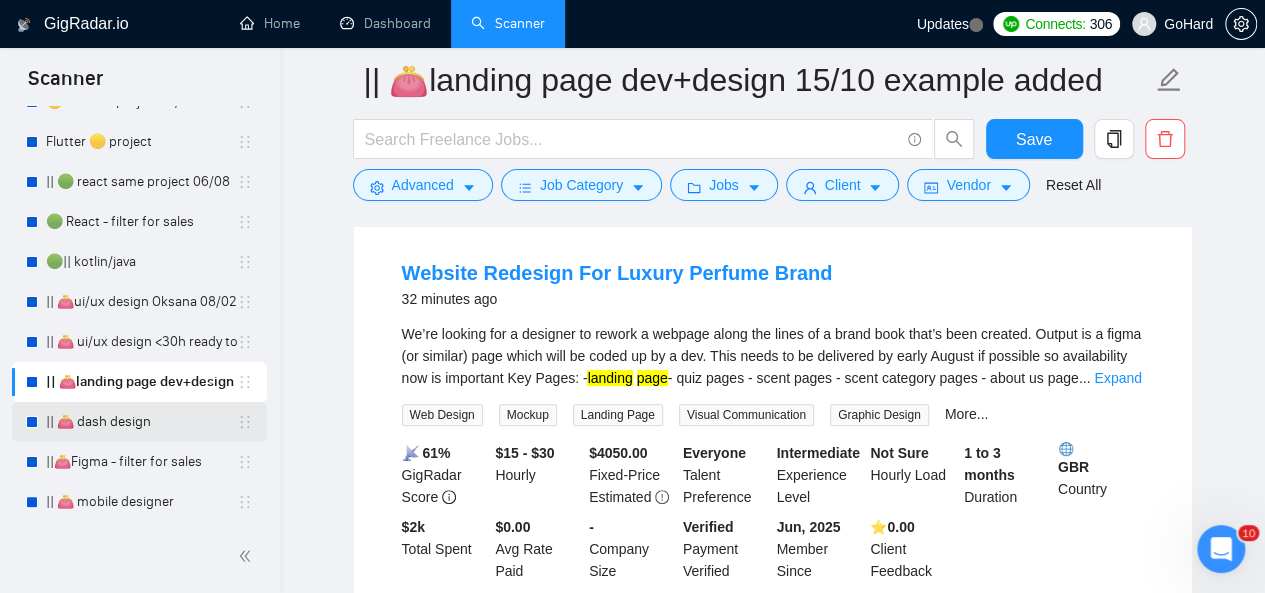 click on "|| 👛 dash design" at bounding box center (141, 422) 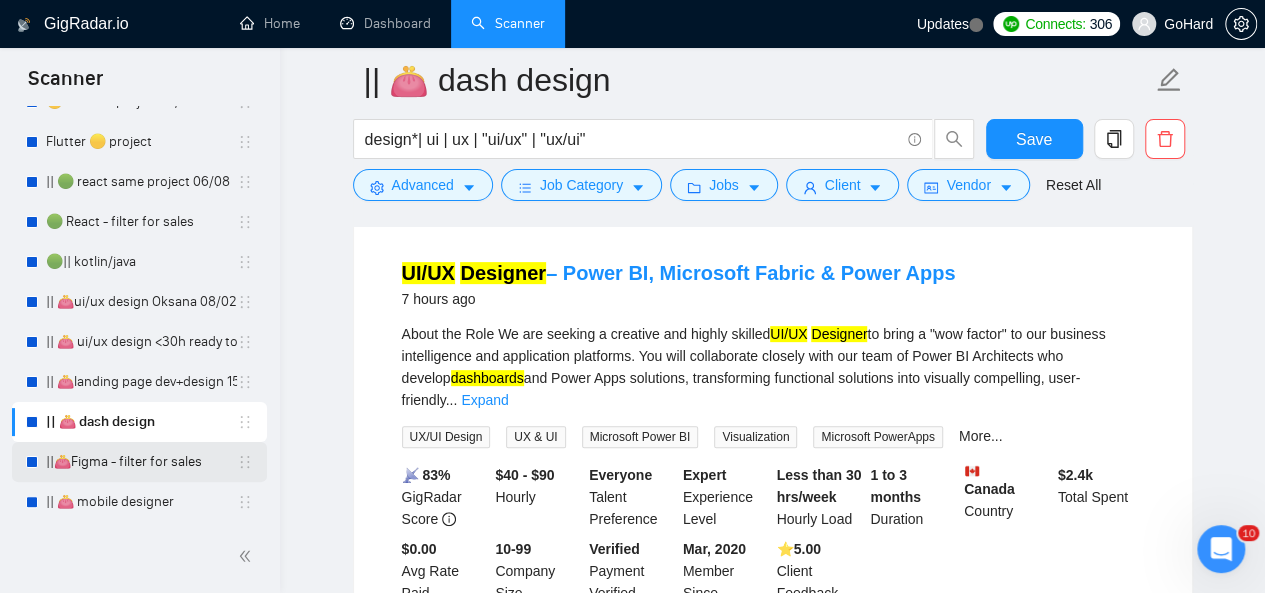 click on "||👛Figma - filter for sales" at bounding box center [141, 462] 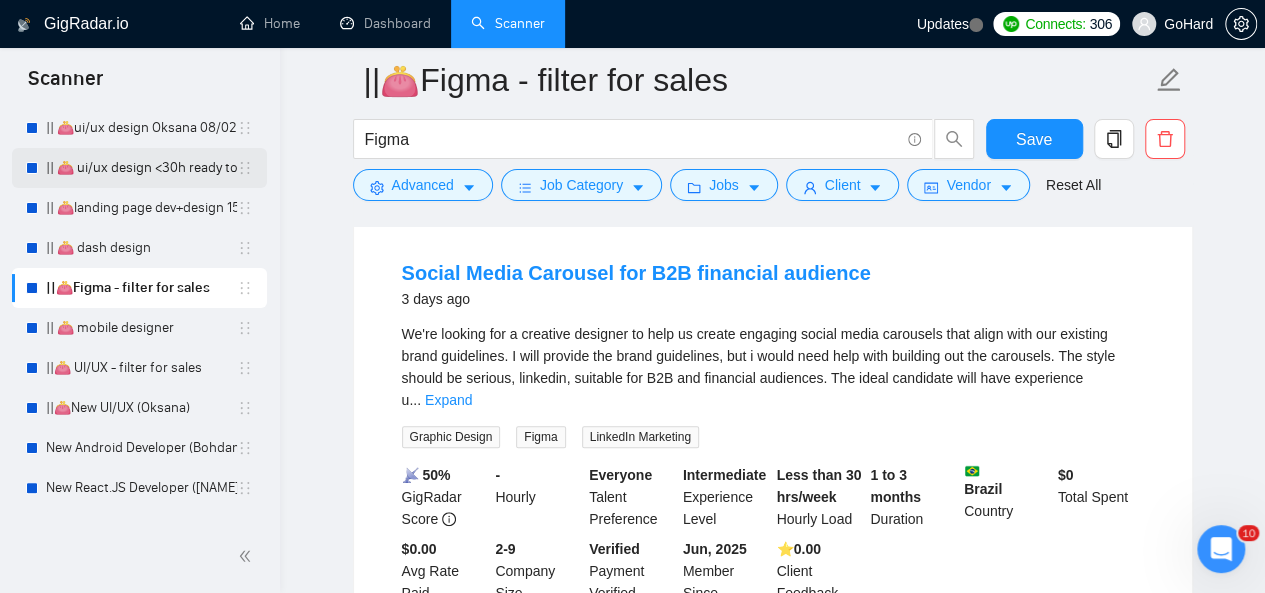 scroll, scrollTop: 600, scrollLeft: 0, axis: vertical 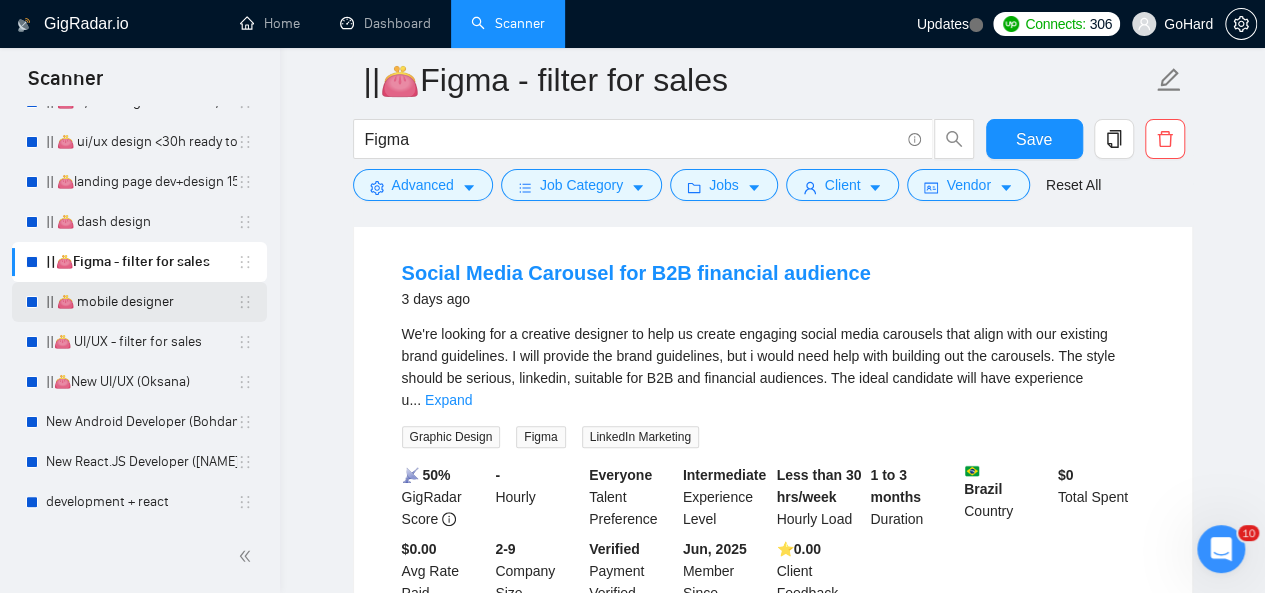 click on "|| 👛 mobile designer" at bounding box center [141, 302] 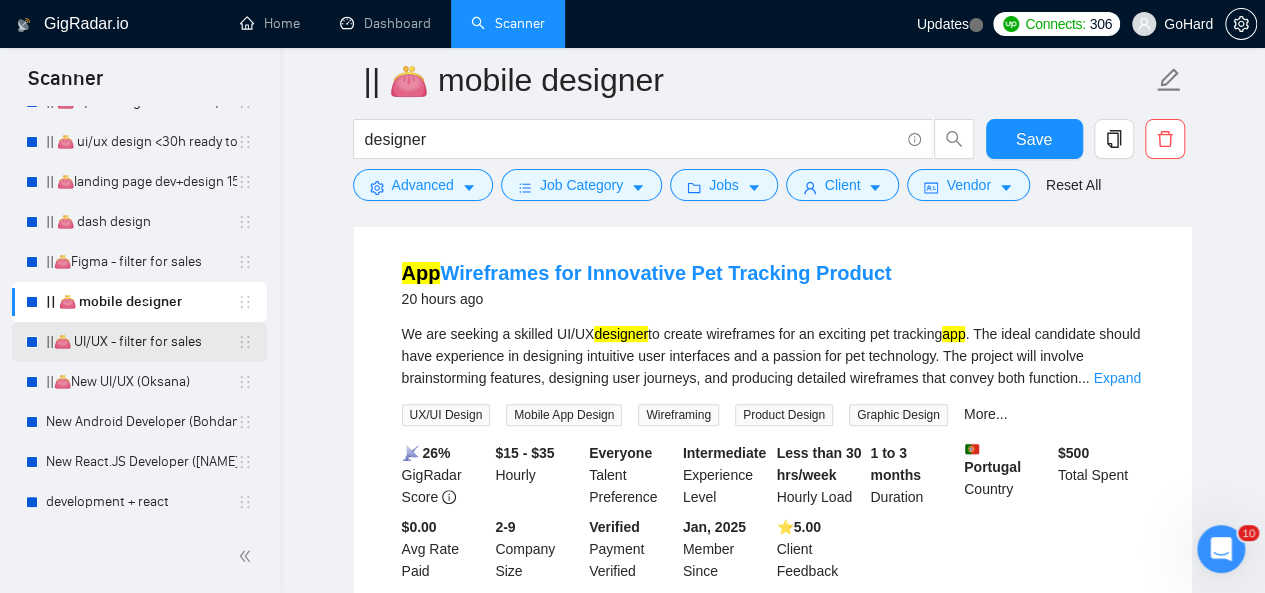 click on "||👛 UI/UX - filter for sales" at bounding box center [141, 342] 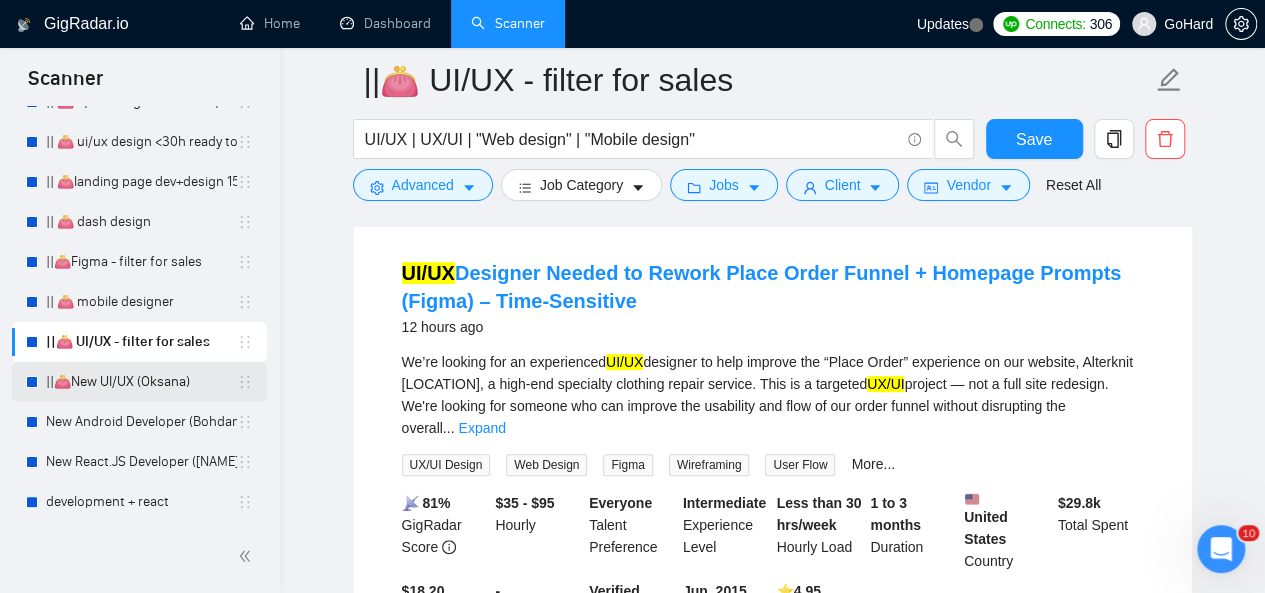 click on "||👛New UI/UX (Oksana)" at bounding box center [141, 382] 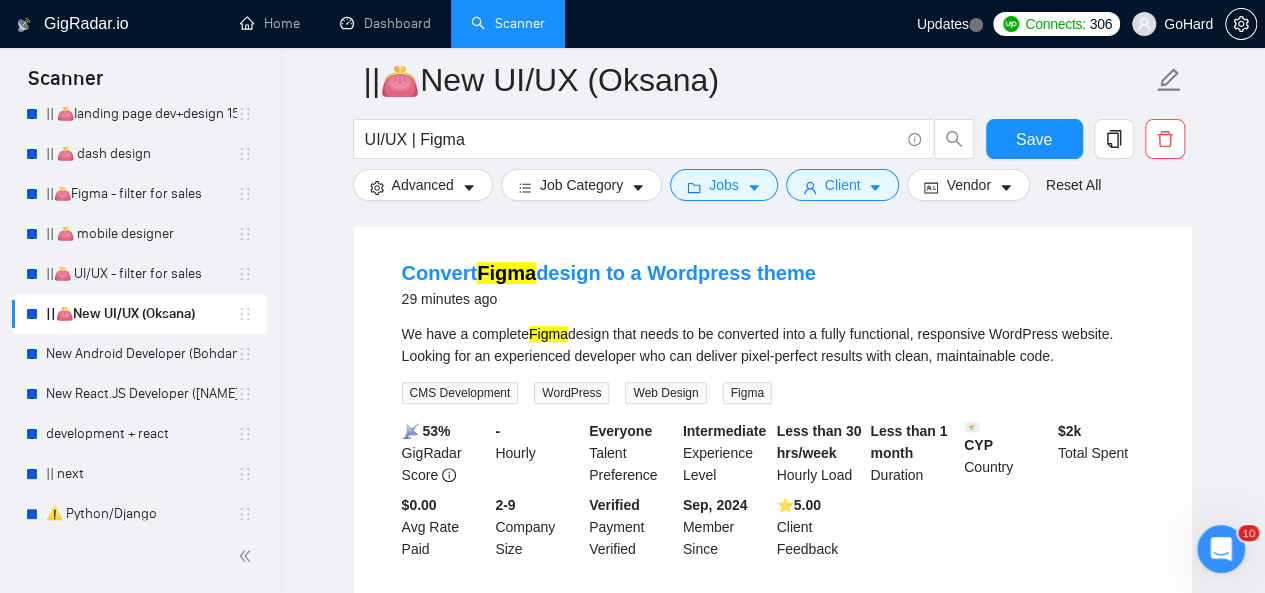 scroll, scrollTop: 700, scrollLeft: 0, axis: vertical 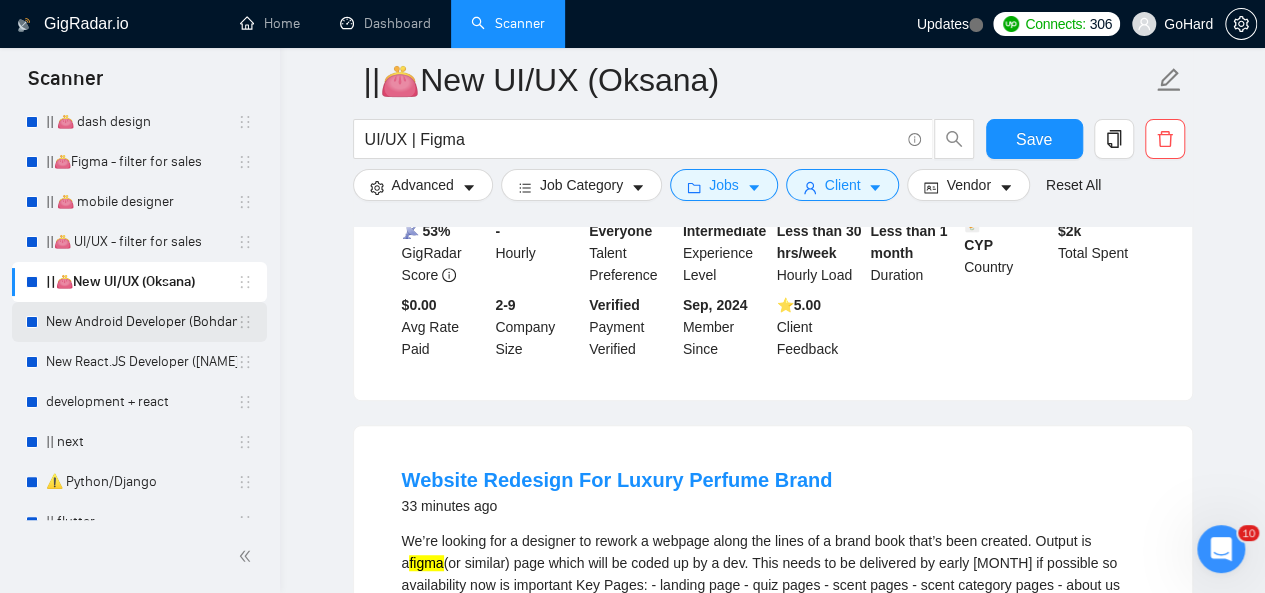 click on "New Android Developer (Bohdan)" at bounding box center (141, 322) 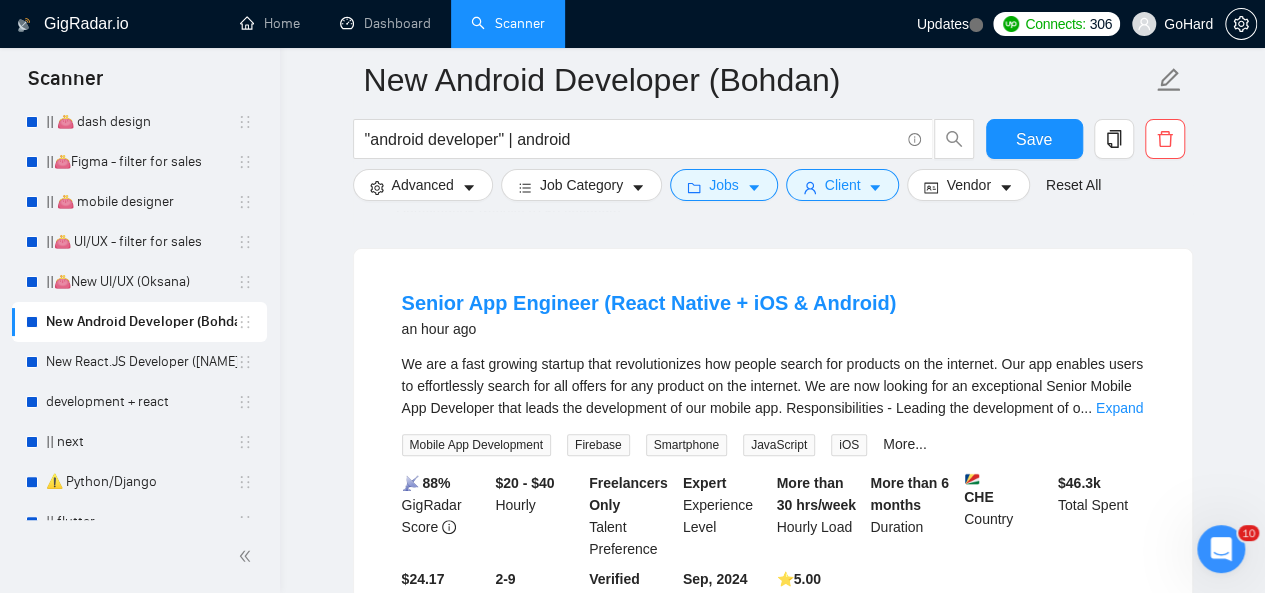 scroll, scrollTop: 200, scrollLeft: 0, axis: vertical 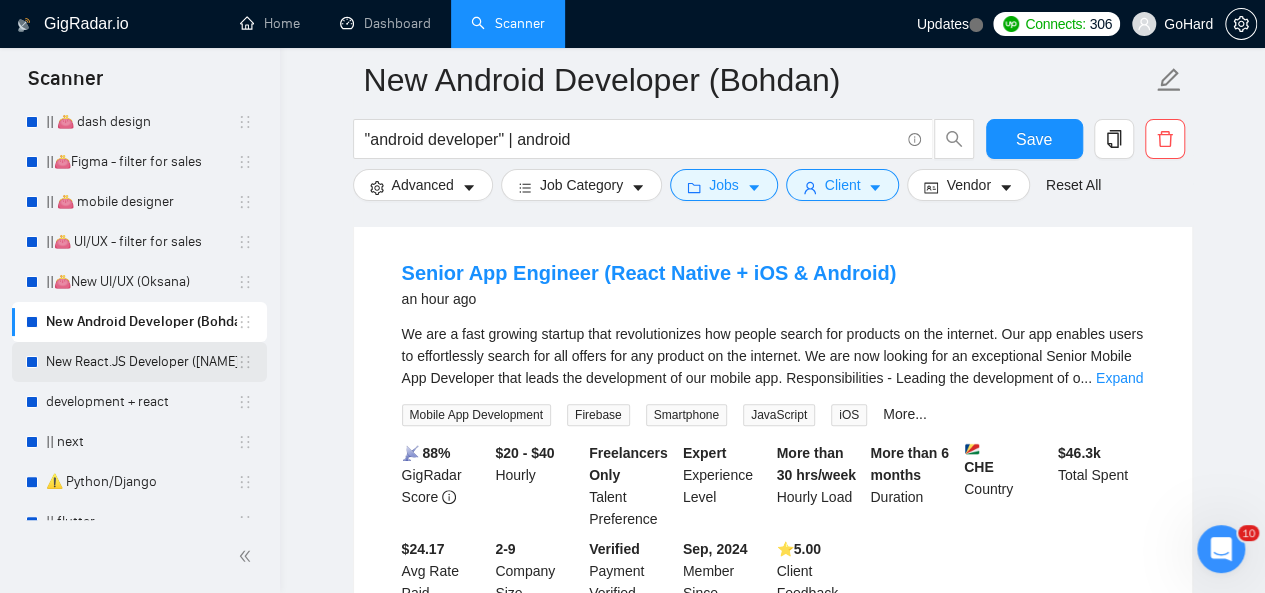 click on "New React.JS Developer ([NAME])" at bounding box center [141, 362] 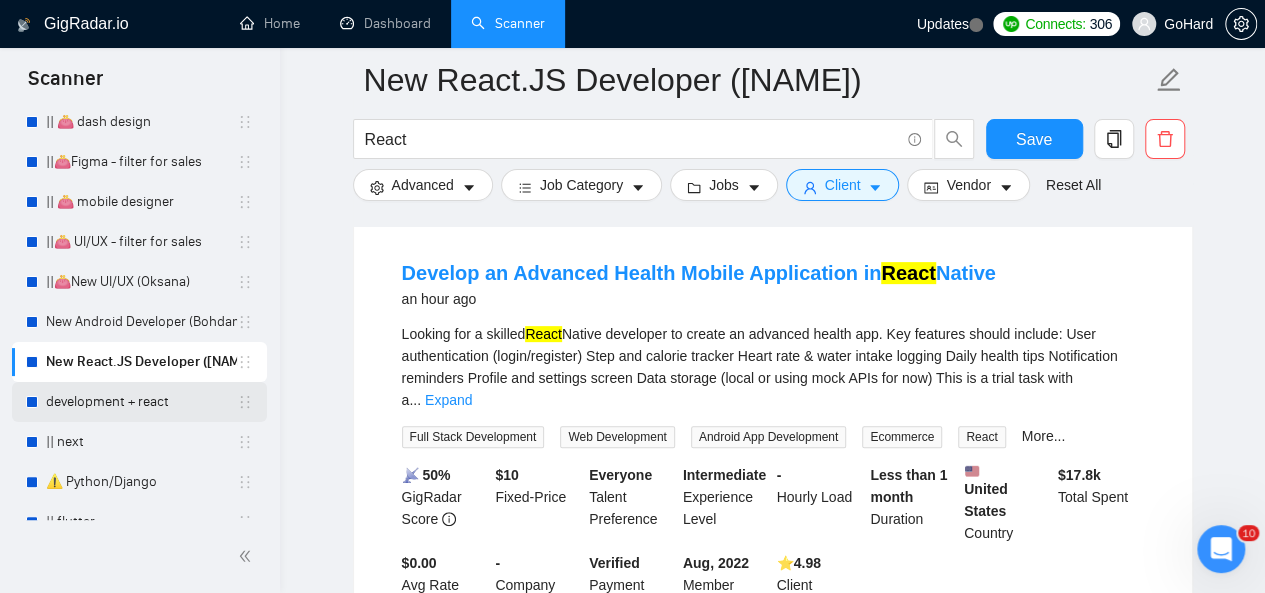click on "development + react" at bounding box center (141, 402) 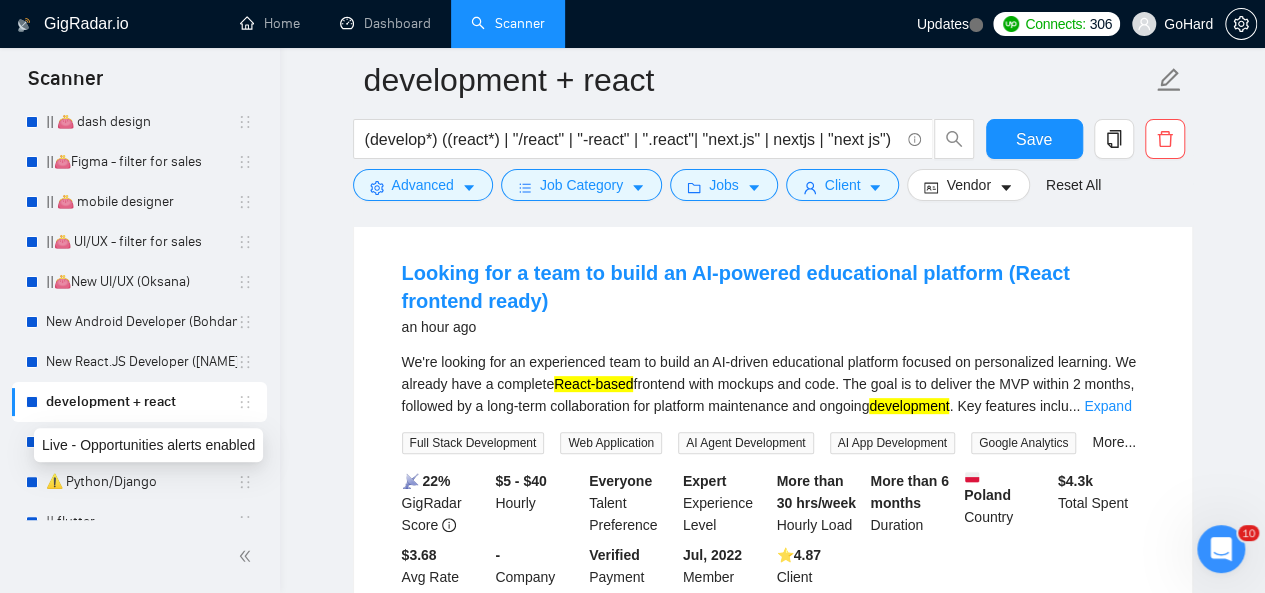 click on "Live - Opportunities alerts enabled" at bounding box center [148, 445] 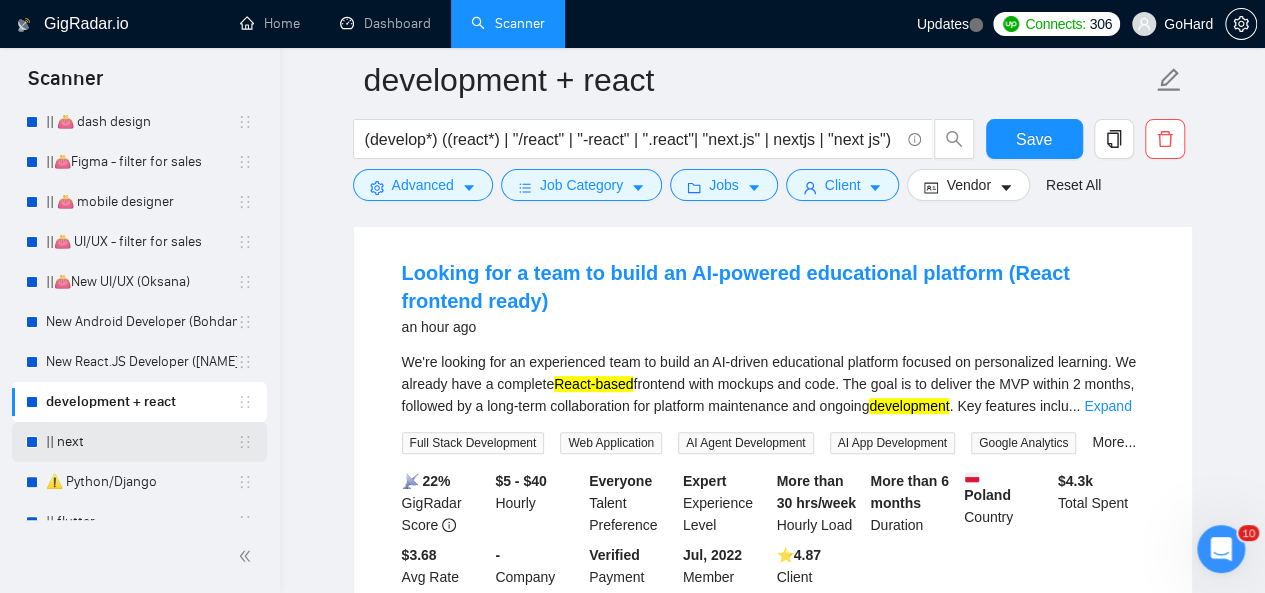 click on "|| next" at bounding box center (141, 442) 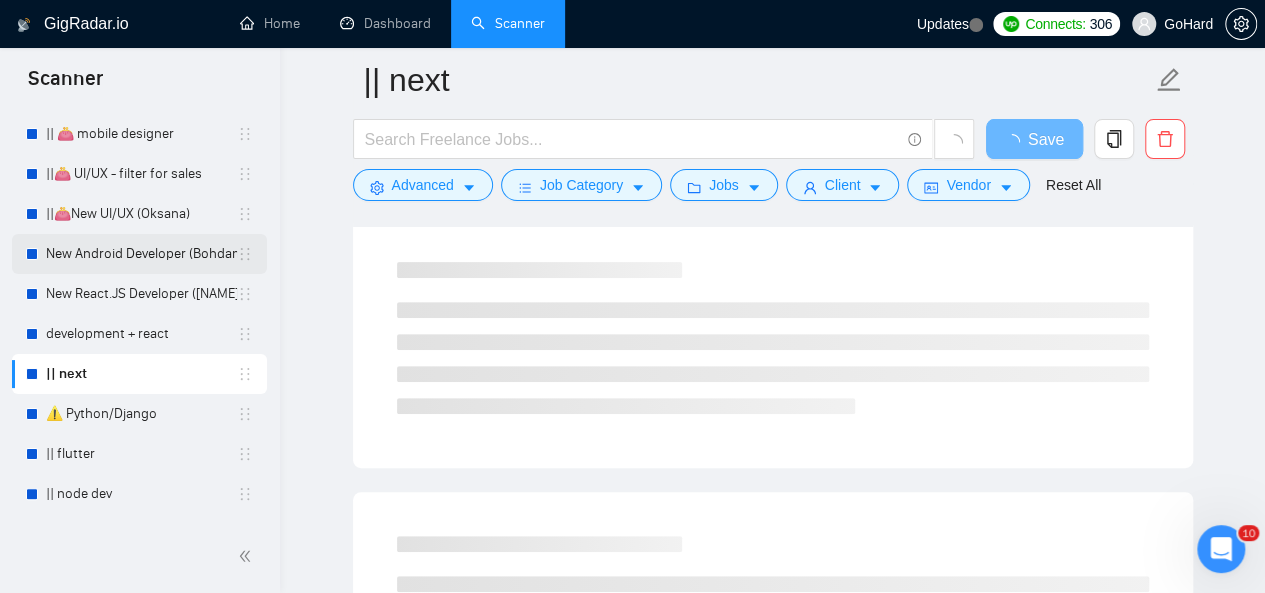 scroll, scrollTop: 800, scrollLeft: 0, axis: vertical 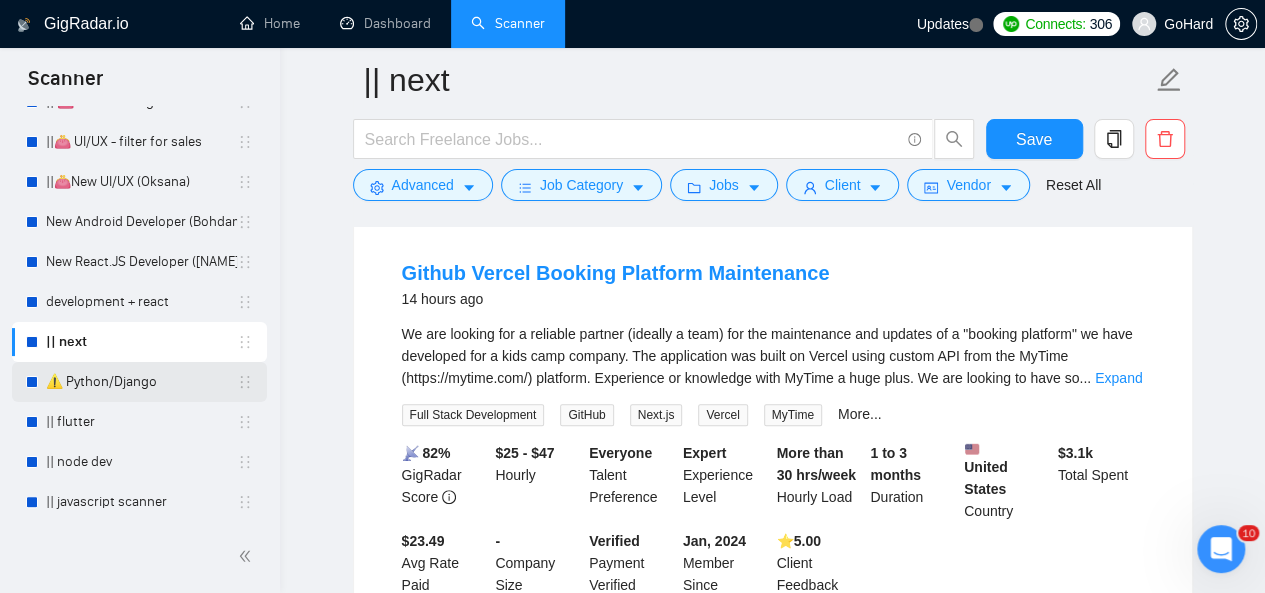 click on "⚠️ Python/Django" at bounding box center [141, 382] 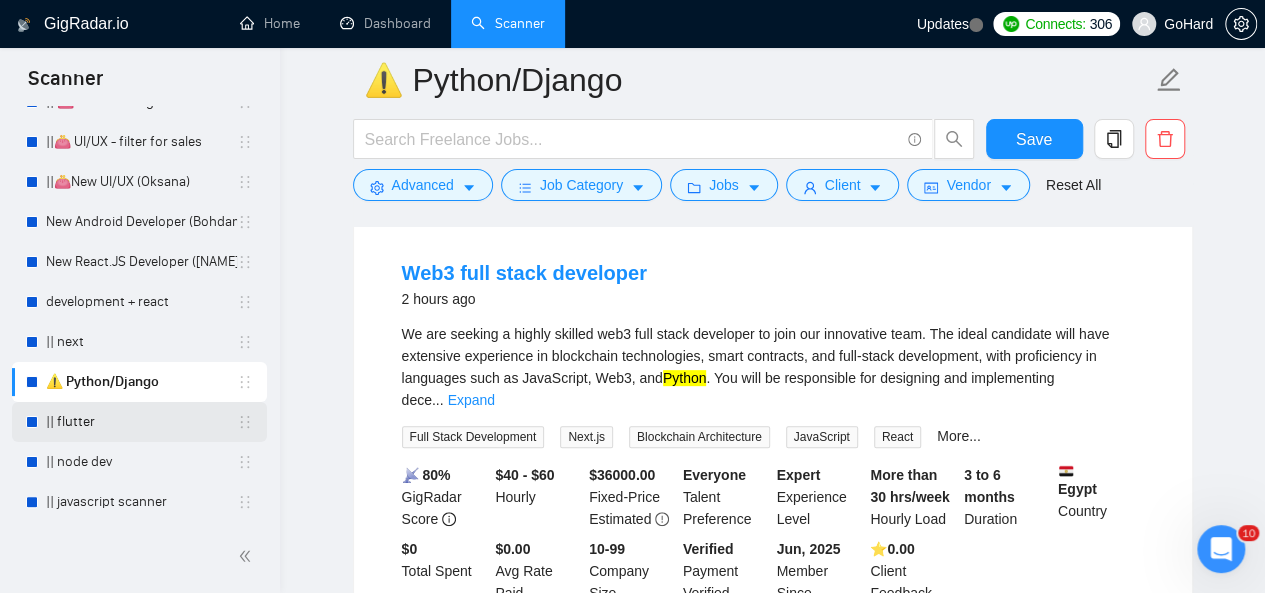 click on "|| flutter" at bounding box center [141, 422] 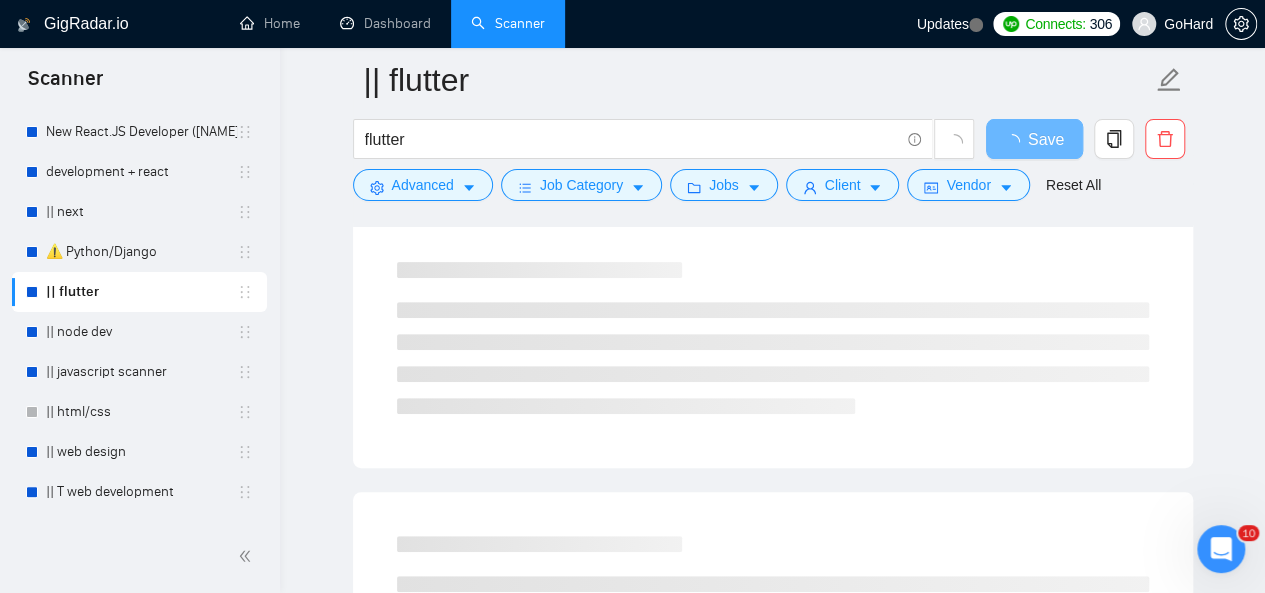 scroll, scrollTop: 962, scrollLeft: 0, axis: vertical 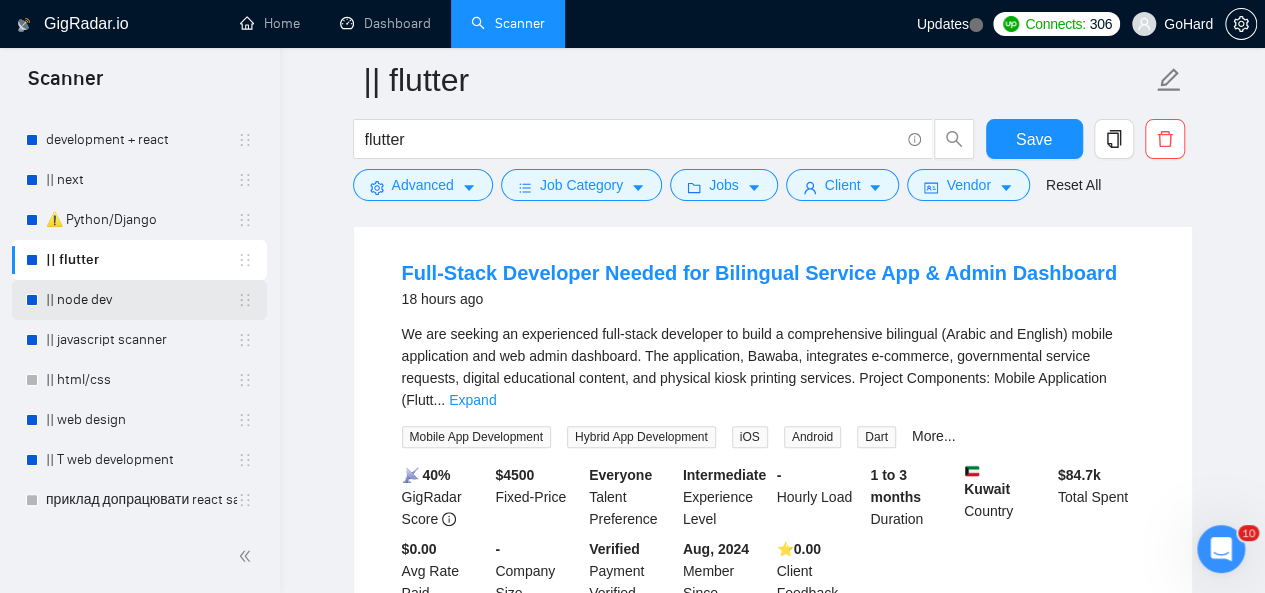 click on "|| node dev" at bounding box center (141, 300) 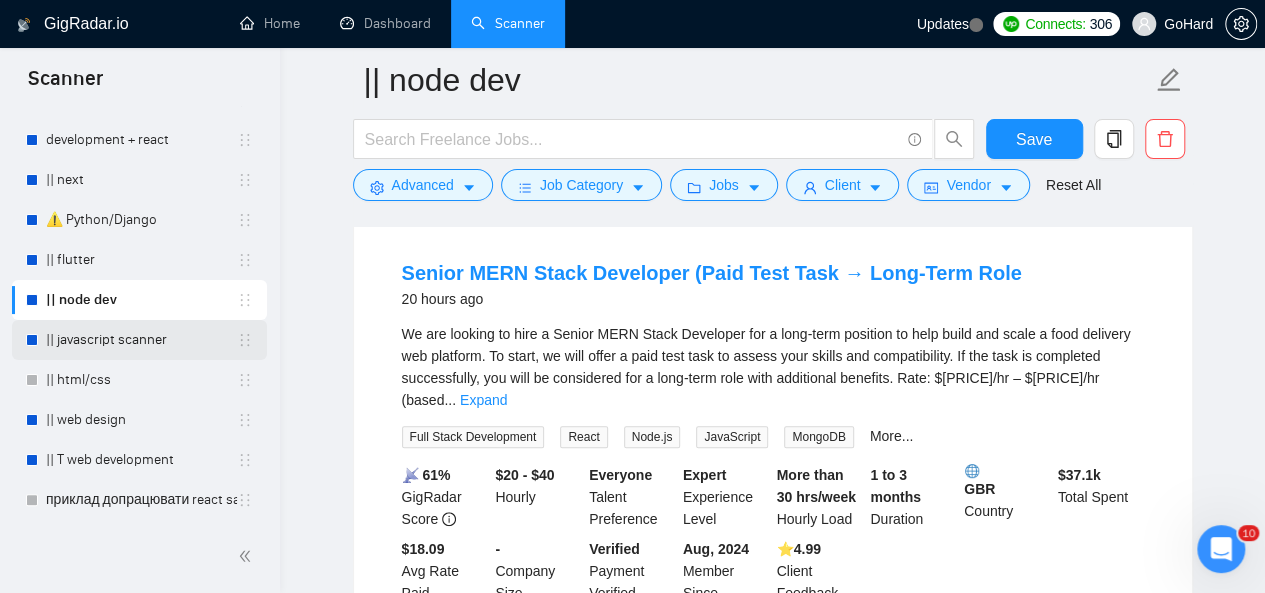 click on "|| javascript scanner" at bounding box center [141, 340] 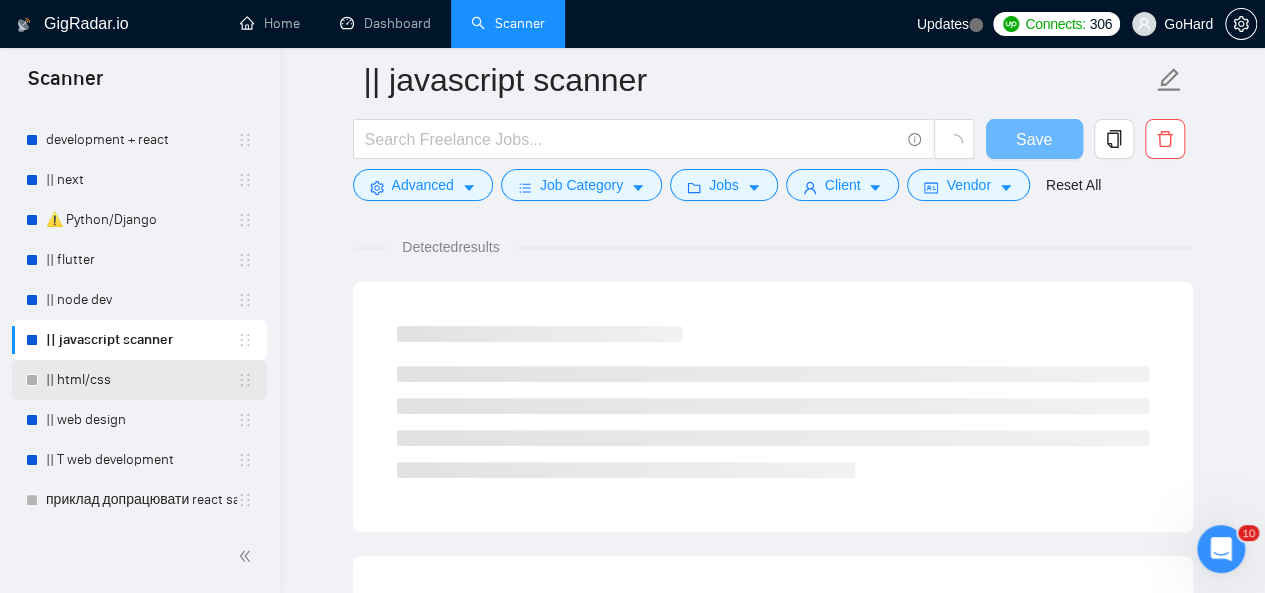 scroll, scrollTop: 200, scrollLeft: 0, axis: vertical 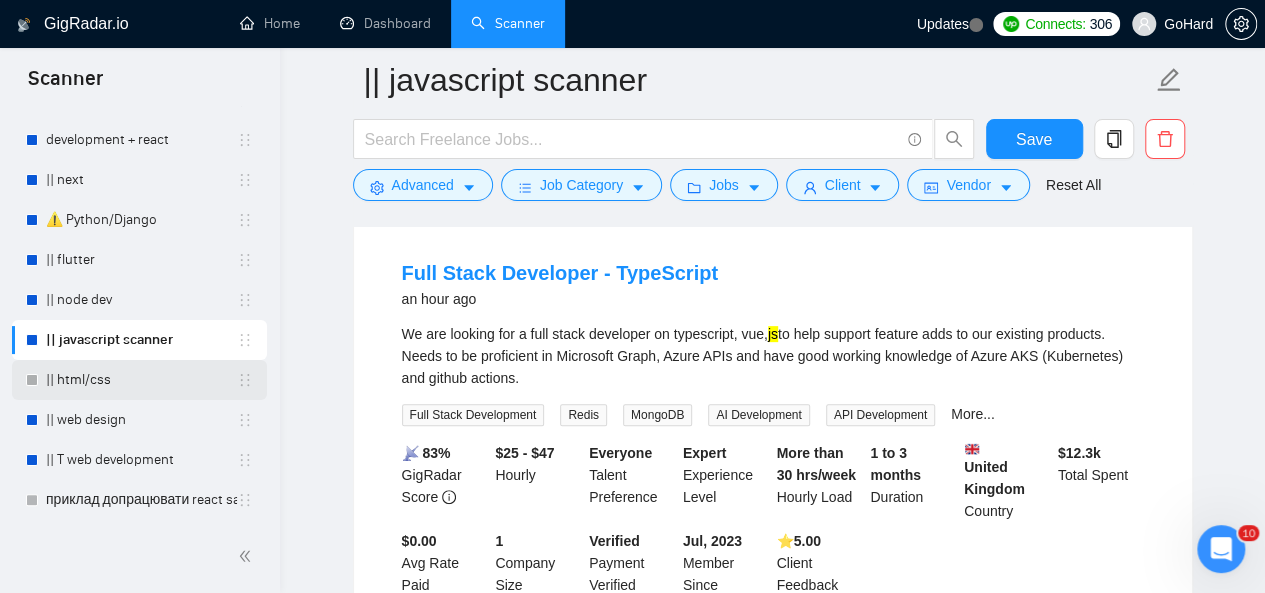 click on "|| html/css" at bounding box center [141, 380] 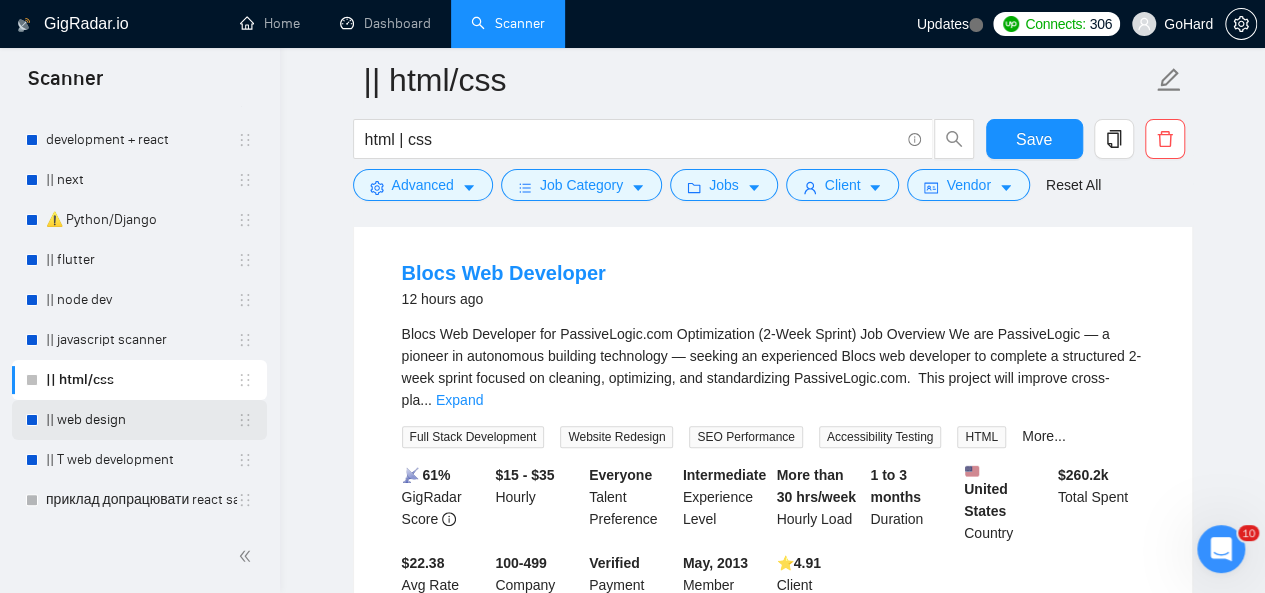 click on "|| web design" at bounding box center [141, 420] 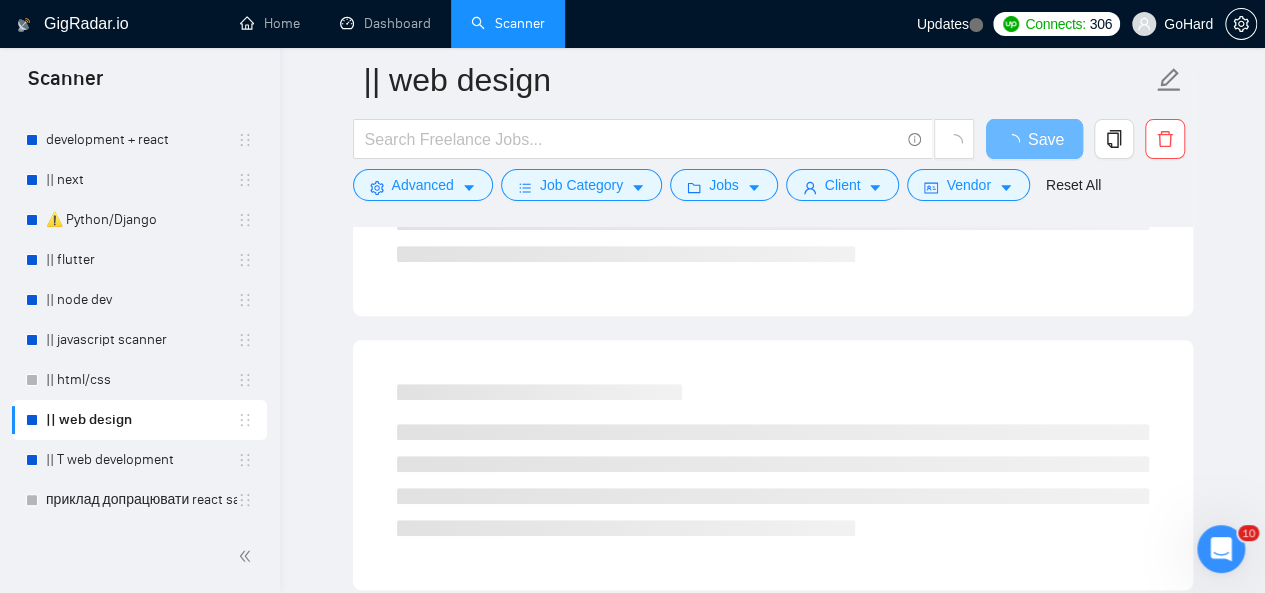 scroll, scrollTop: 400, scrollLeft: 0, axis: vertical 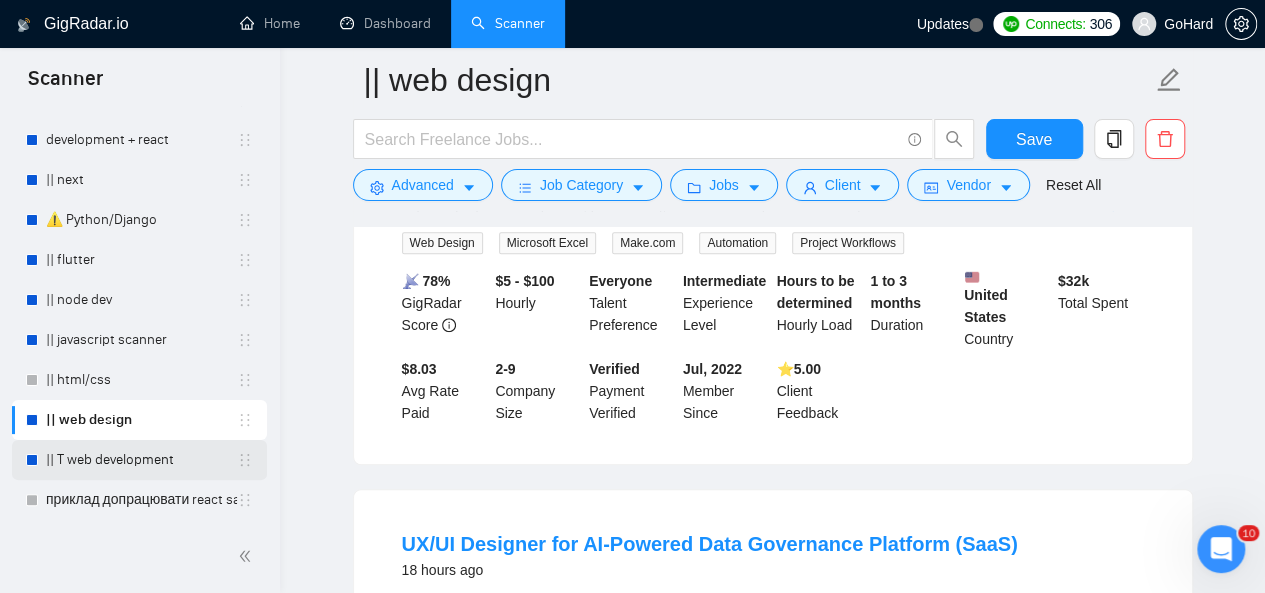 click on "|| T web development" at bounding box center [141, 460] 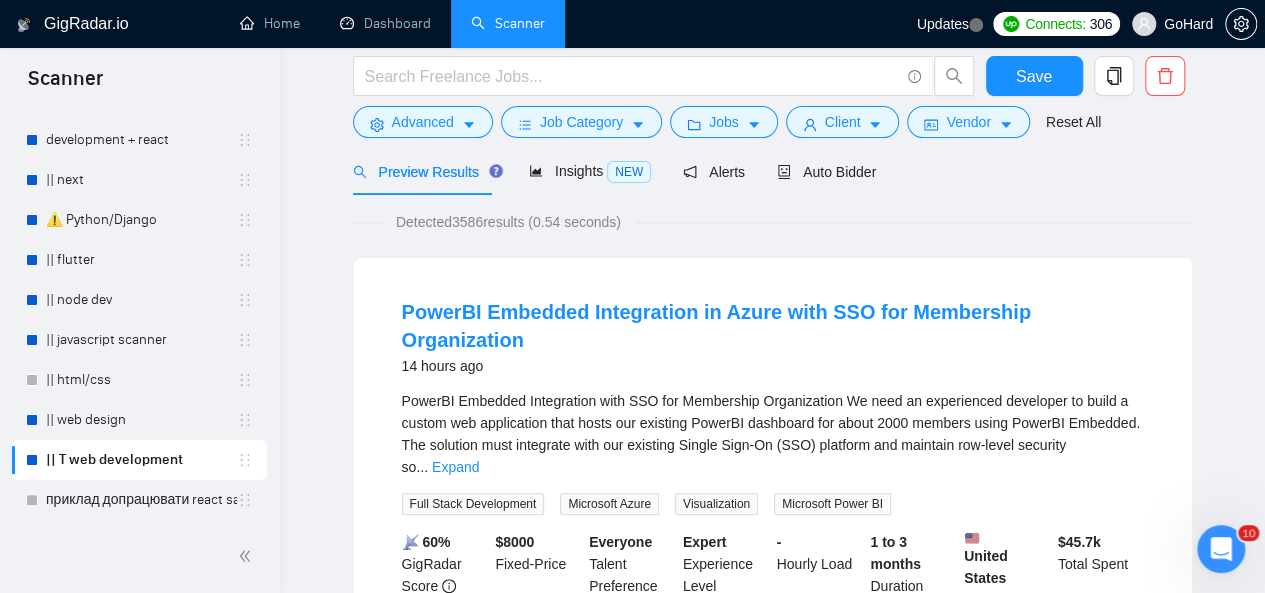 scroll, scrollTop: 0, scrollLeft: 0, axis: both 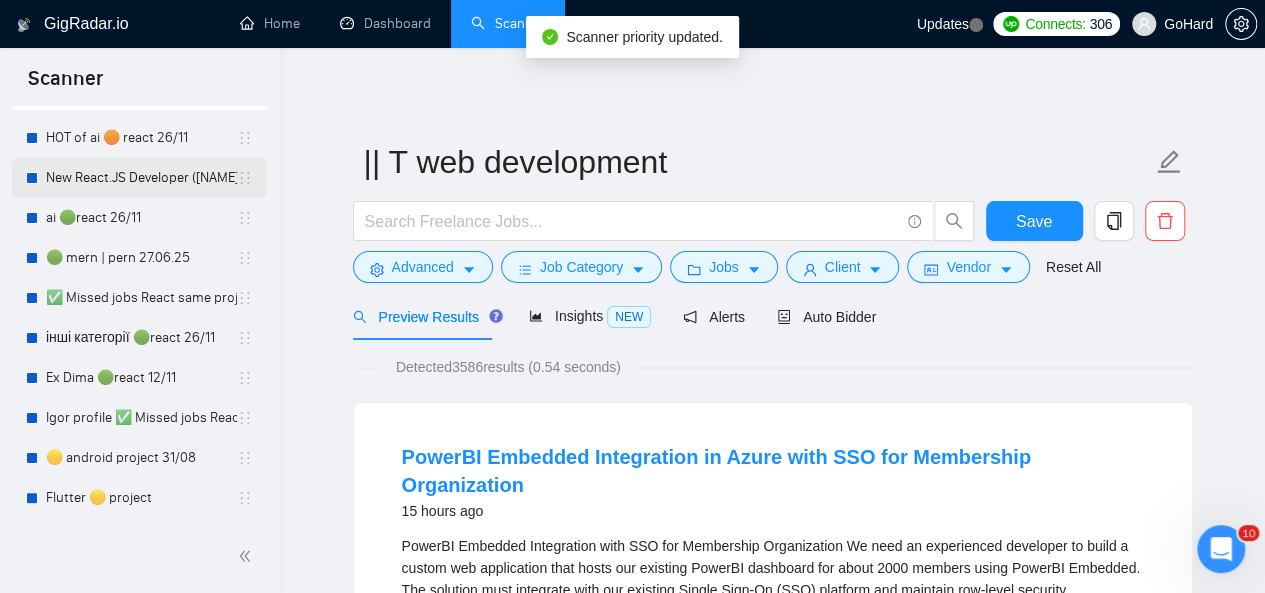 click on "New React.JS Developer ([NAME])" at bounding box center (141, 178) 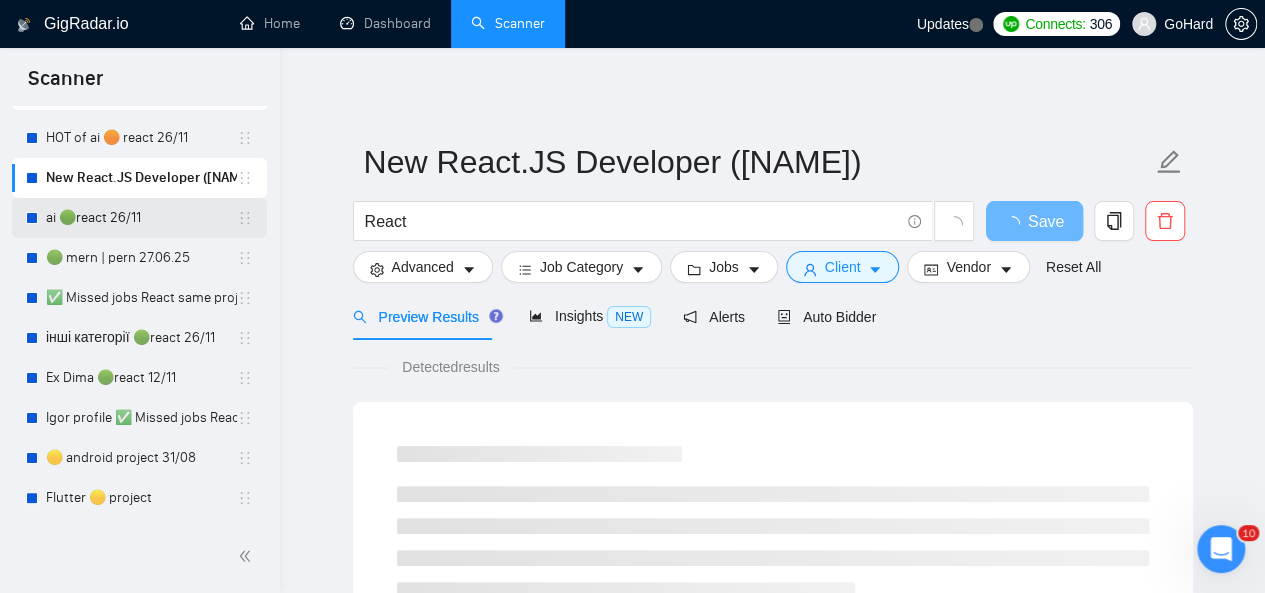 click on "ai 🟢react  26/11" at bounding box center [141, 218] 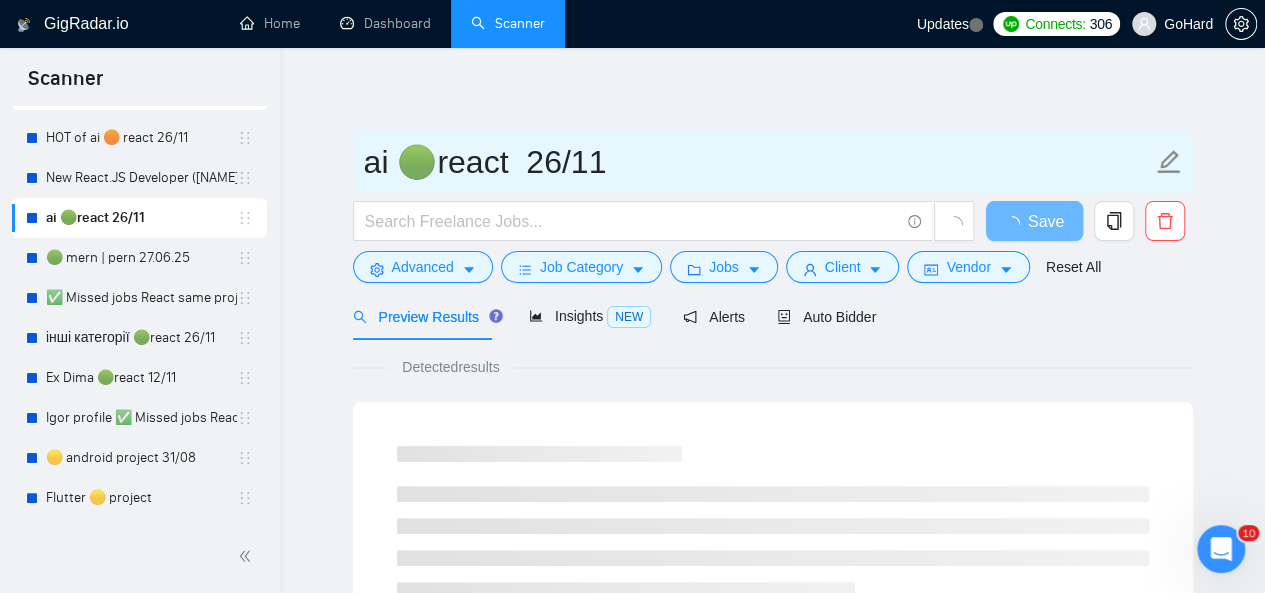 drag, startPoint x: 394, startPoint y: 164, endPoint x: 424, endPoint y: 165, distance: 30.016663 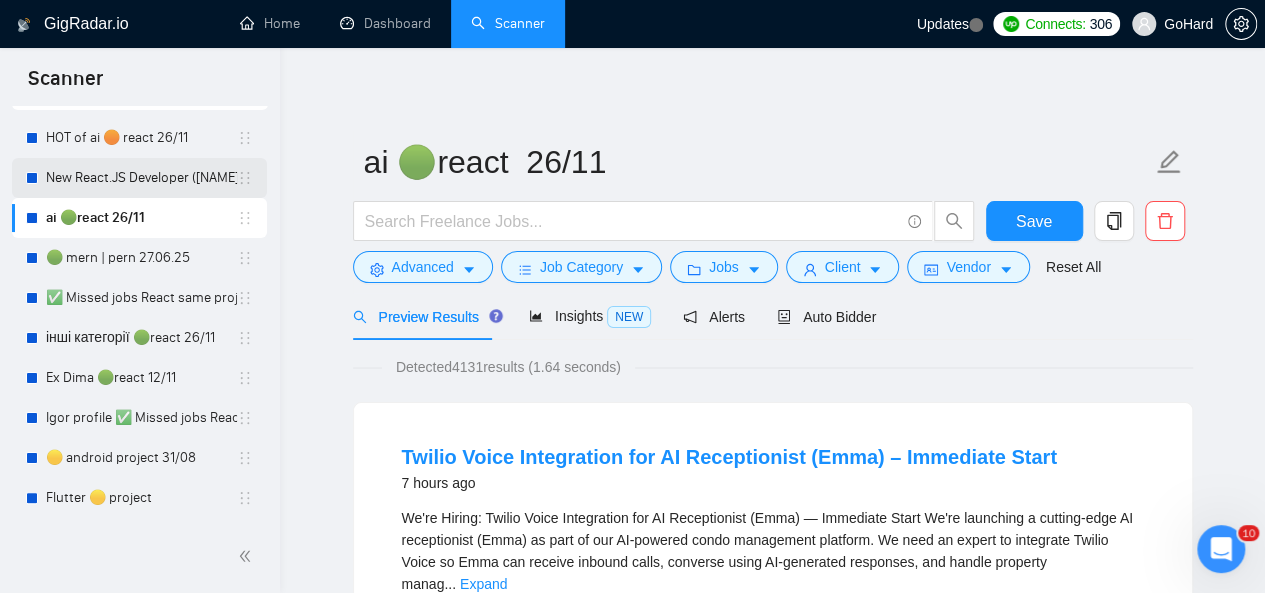 click on "New React.JS Developer ([NAME])" at bounding box center [141, 178] 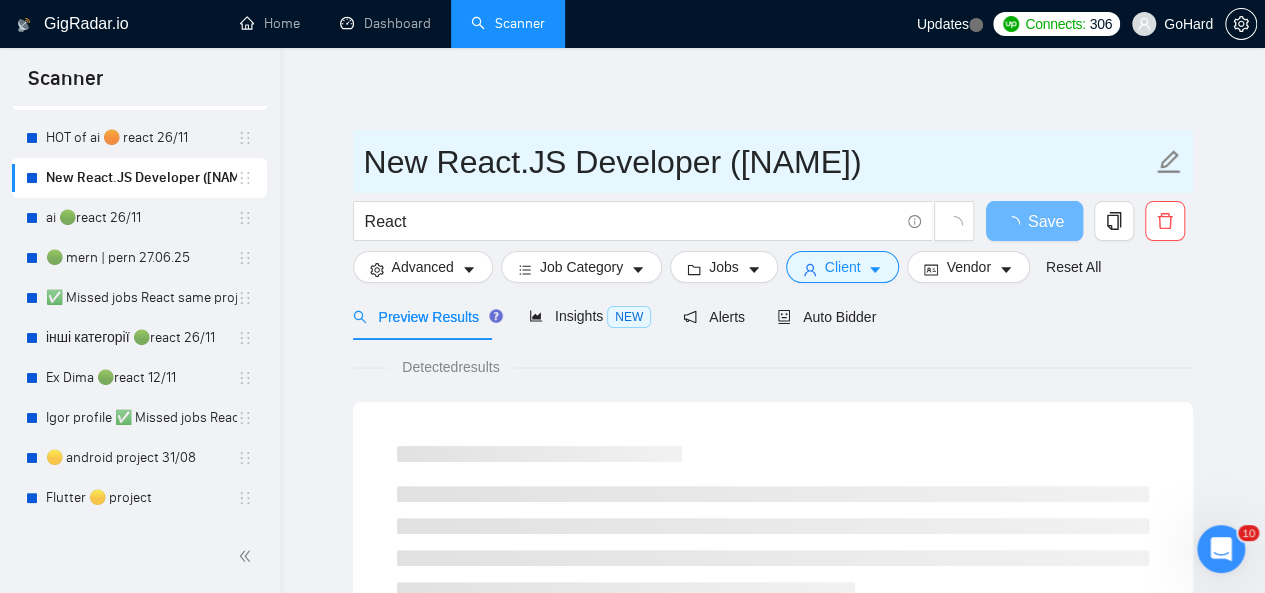 click on "New React.JS Developer ([NAME])" at bounding box center [758, 162] 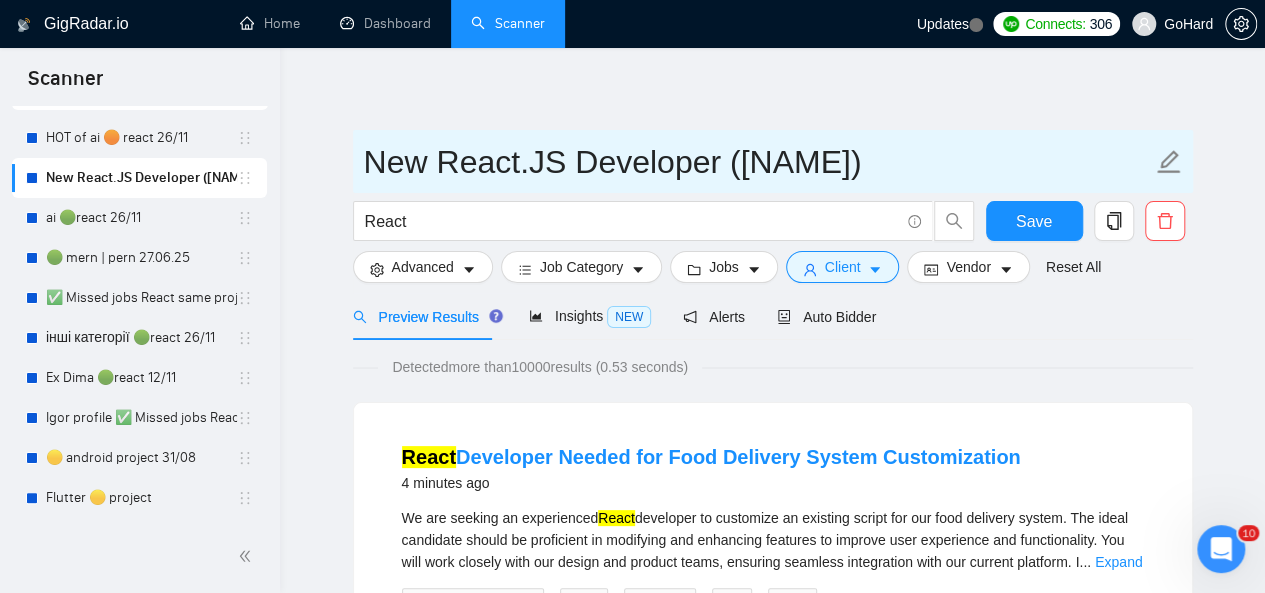 paste on "🟢" 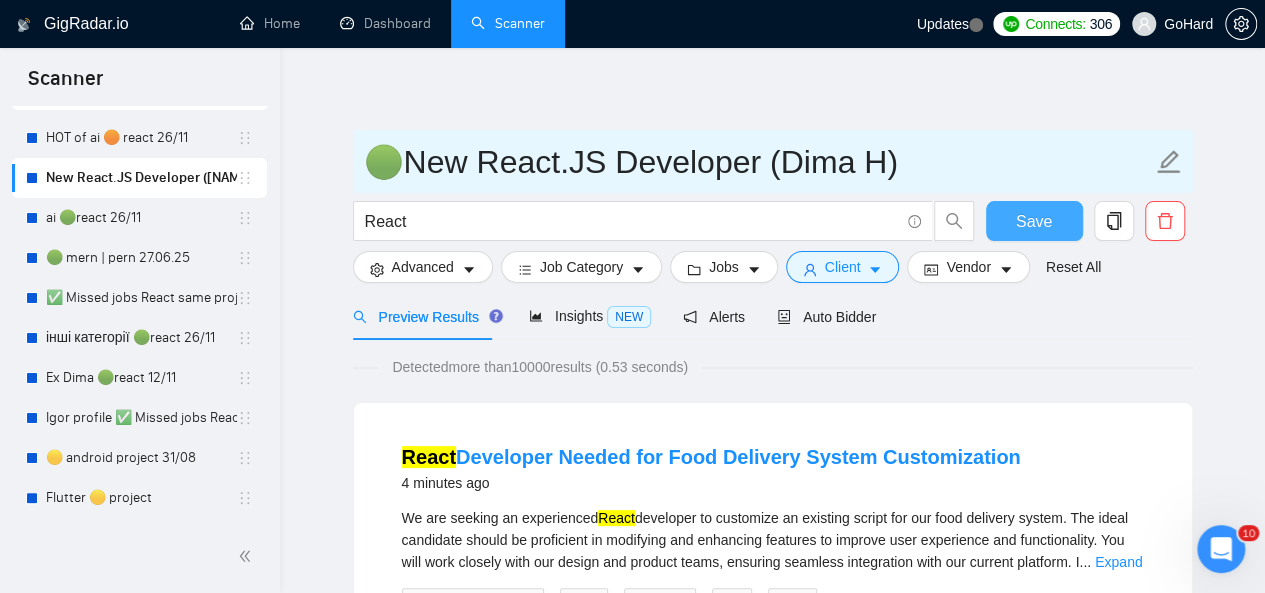 type on "🟢New React.JS Developer (Dima H)" 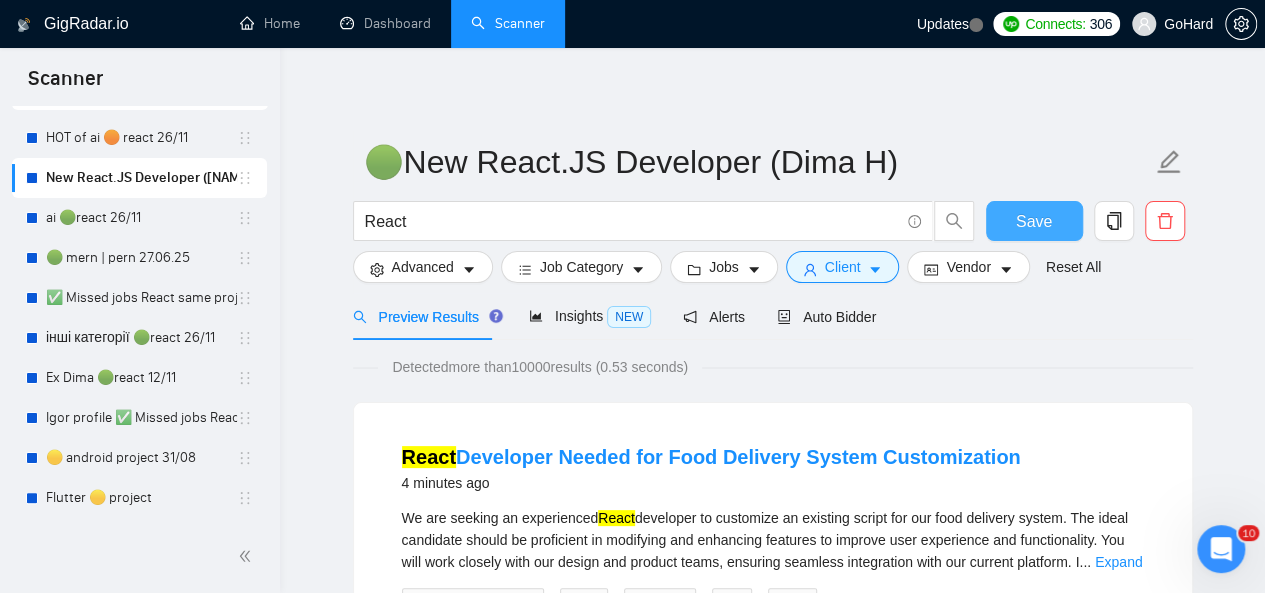 click on "Save" at bounding box center [1034, 221] 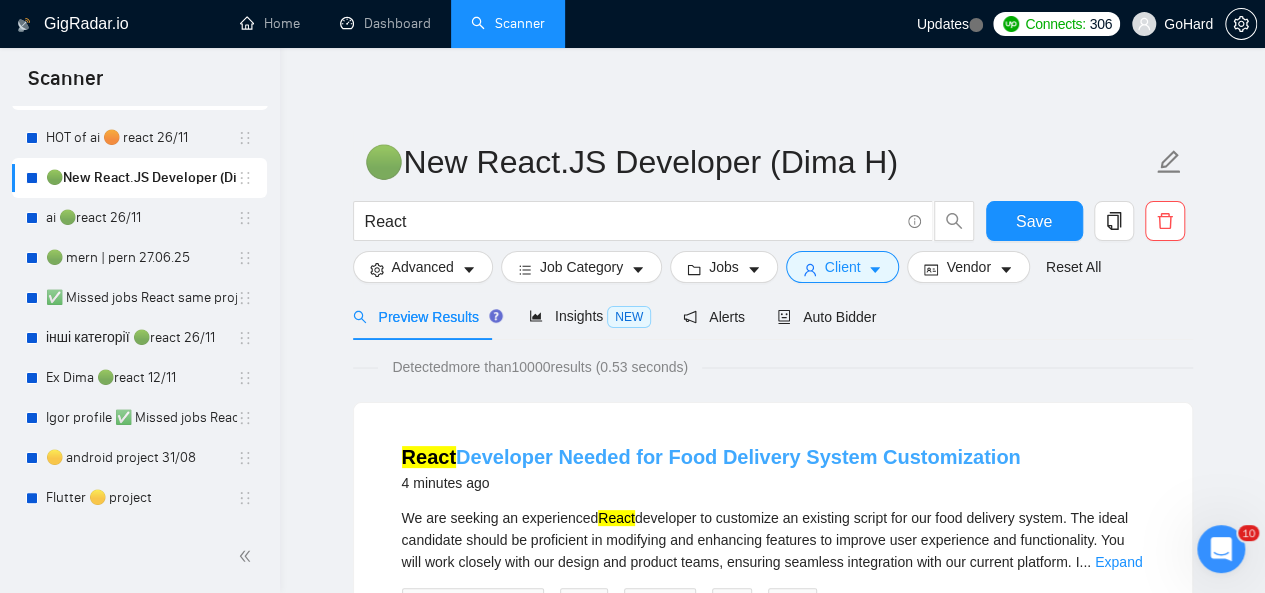 click on "React  Developer Needed for Food Delivery System Customization" at bounding box center [711, 457] 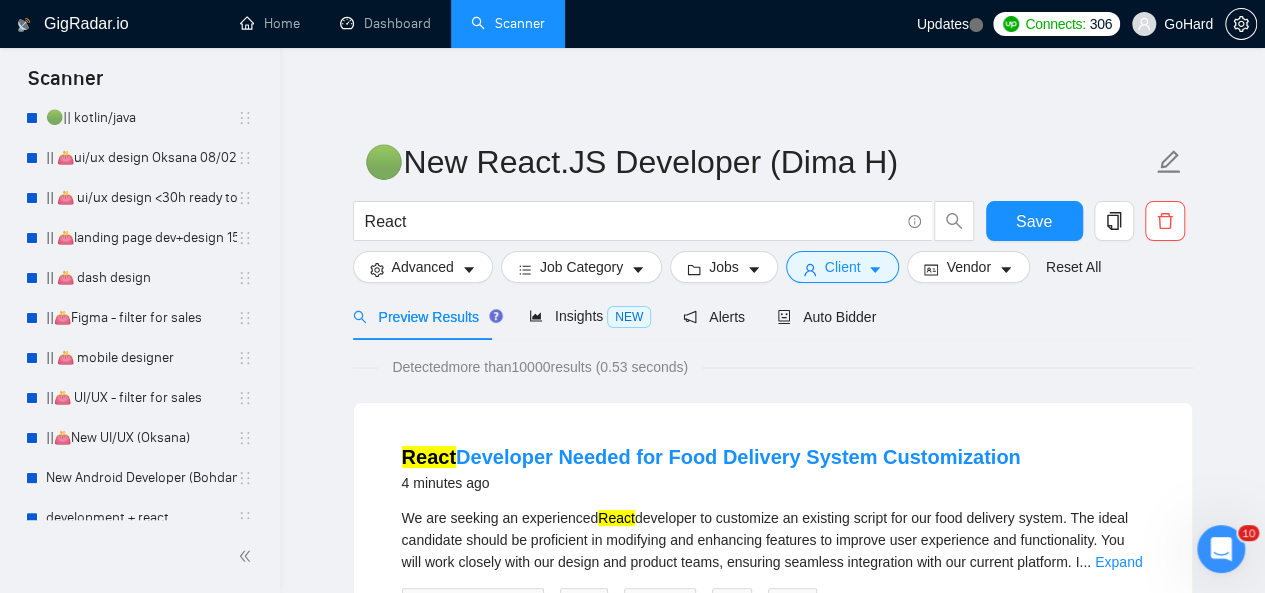 scroll, scrollTop: 684, scrollLeft: 0, axis: vertical 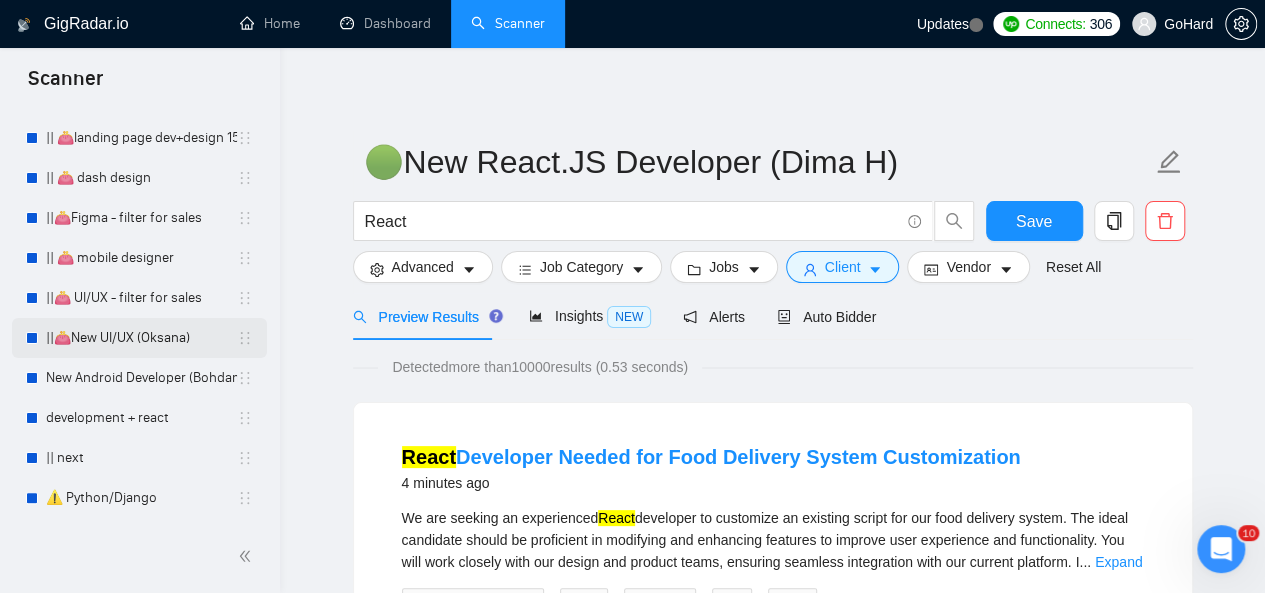 click on "||👛New UI/UX (Oksana)" at bounding box center (141, 338) 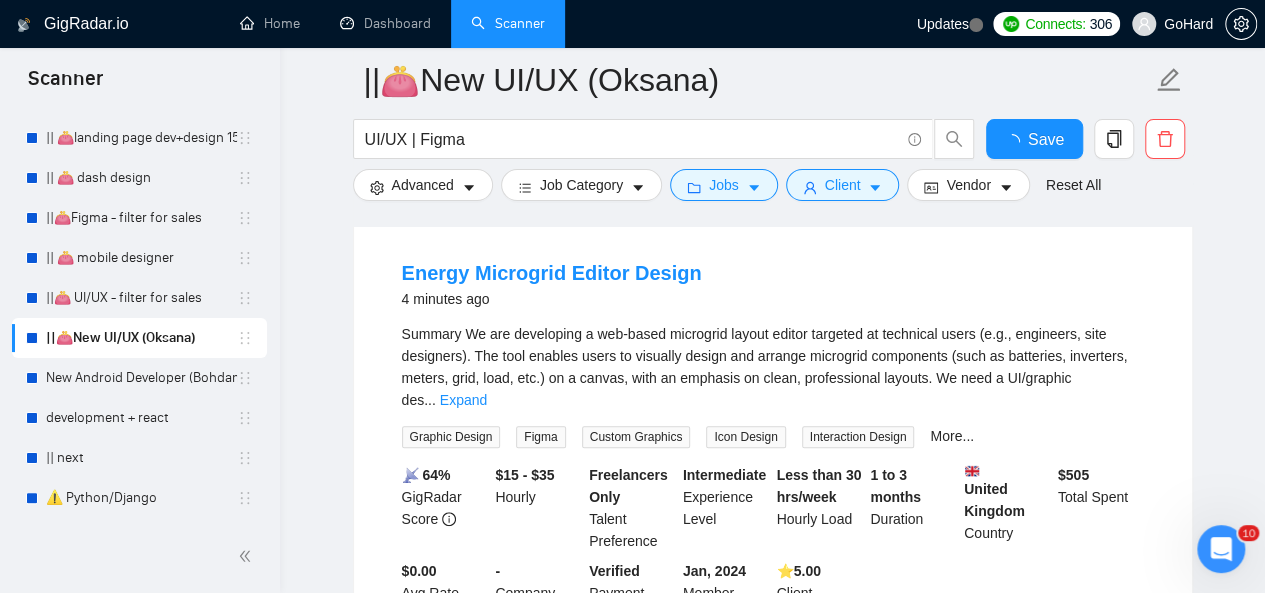 scroll, scrollTop: 100, scrollLeft: 0, axis: vertical 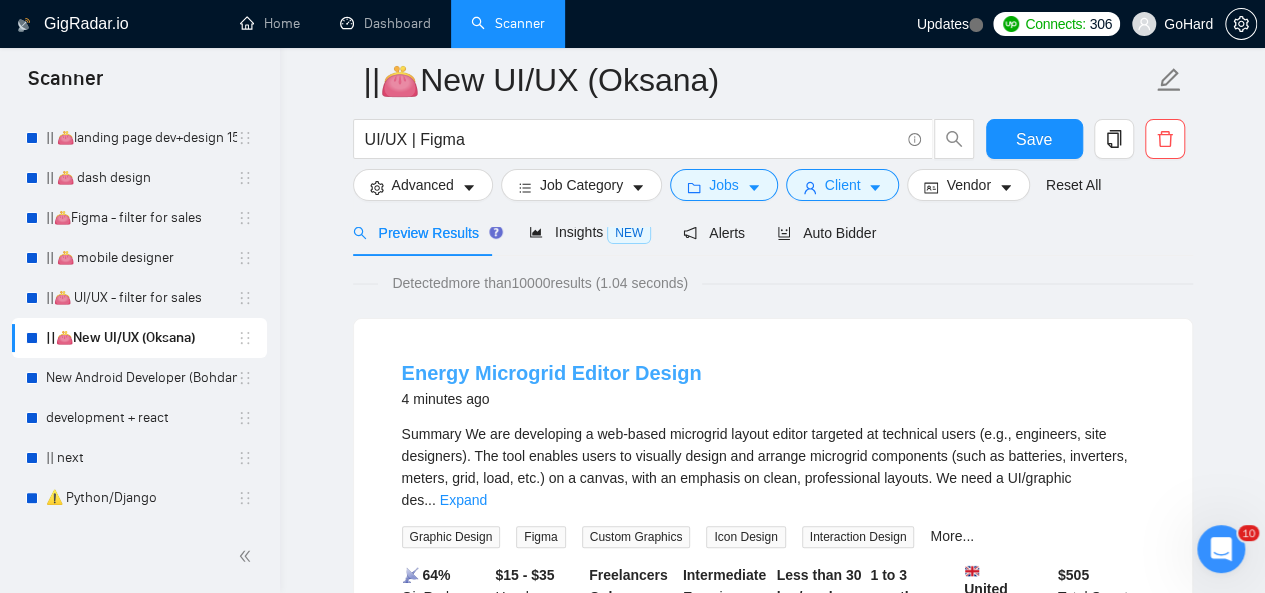 click on "Energy Microgrid Editor Design" at bounding box center (552, 373) 